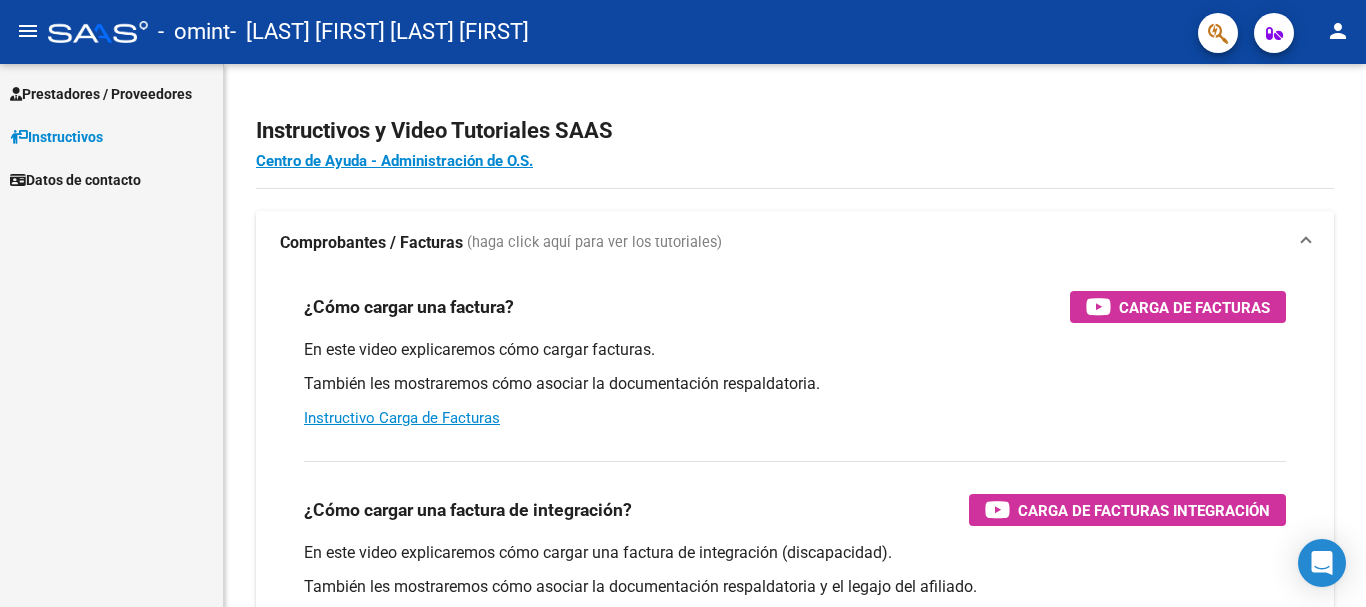 scroll, scrollTop: 0, scrollLeft: 0, axis: both 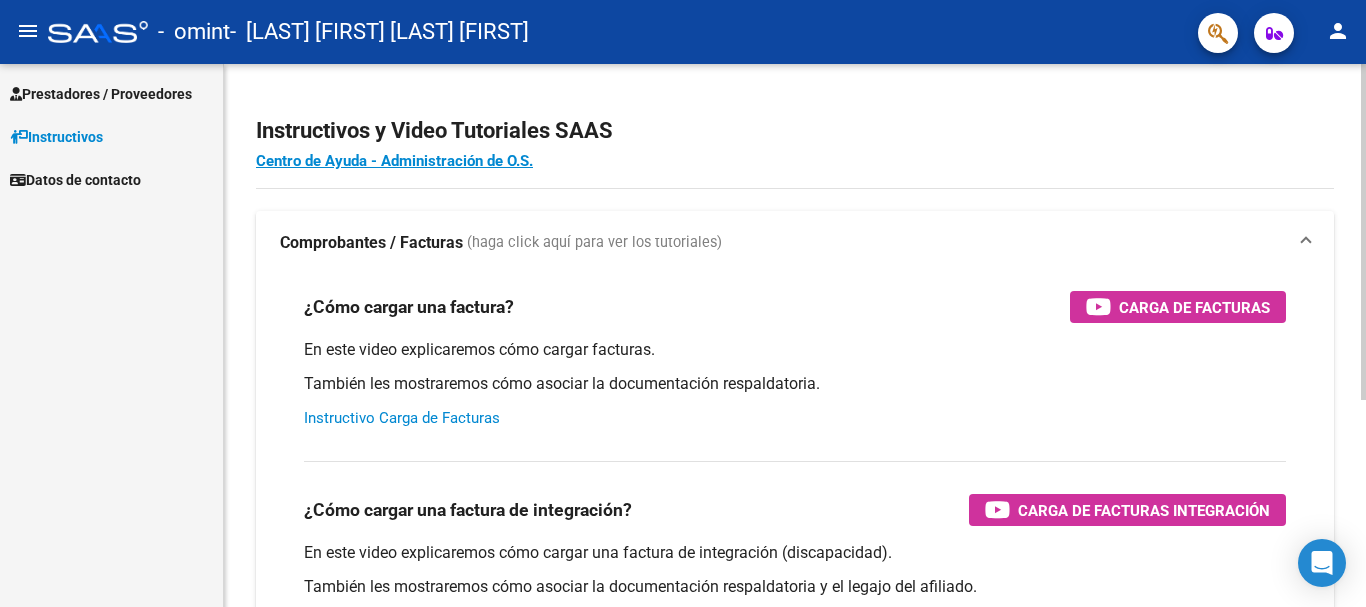 click on "Instructivo Carga de Facturas" at bounding box center (402, 418) 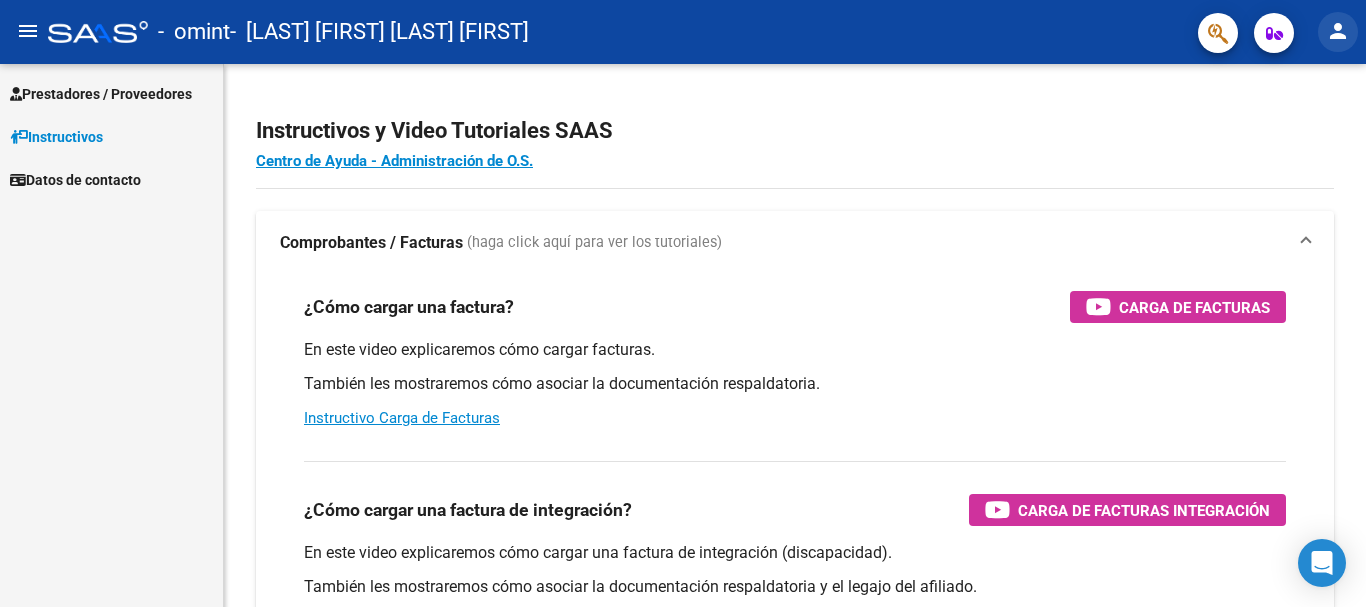 click on "person" 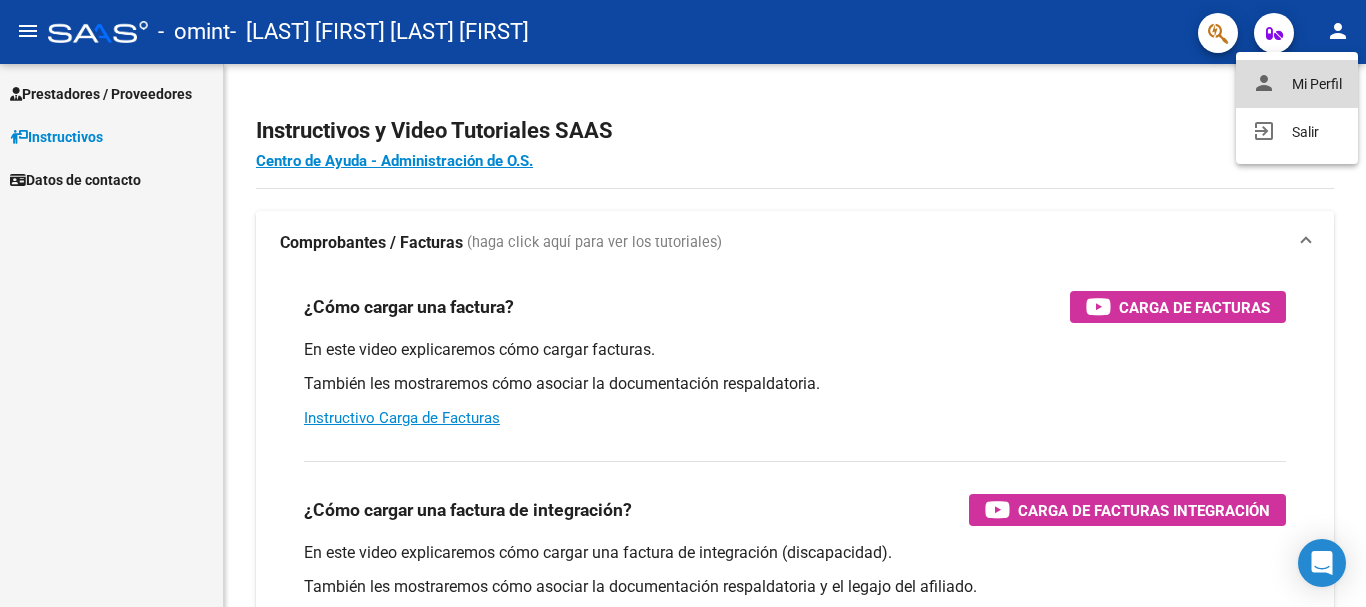 click on "person  Mi Perfil" at bounding box center (1297, 84) 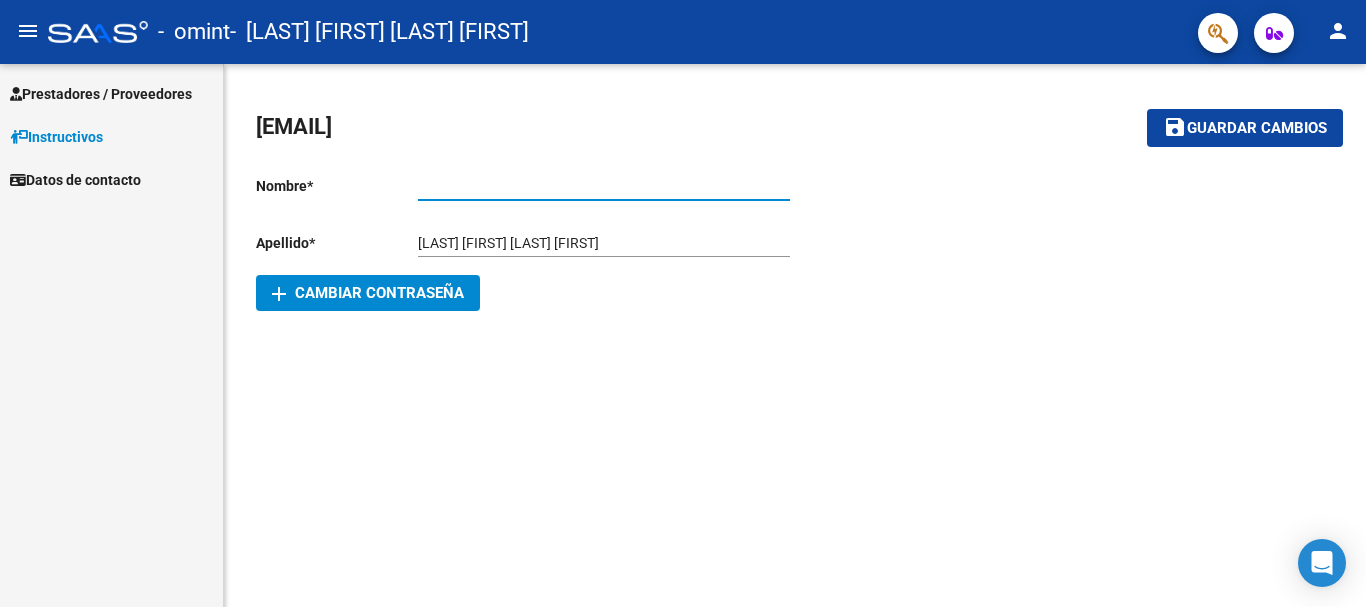 click on "Ingresar nombre" at bounding box center [604, 186] 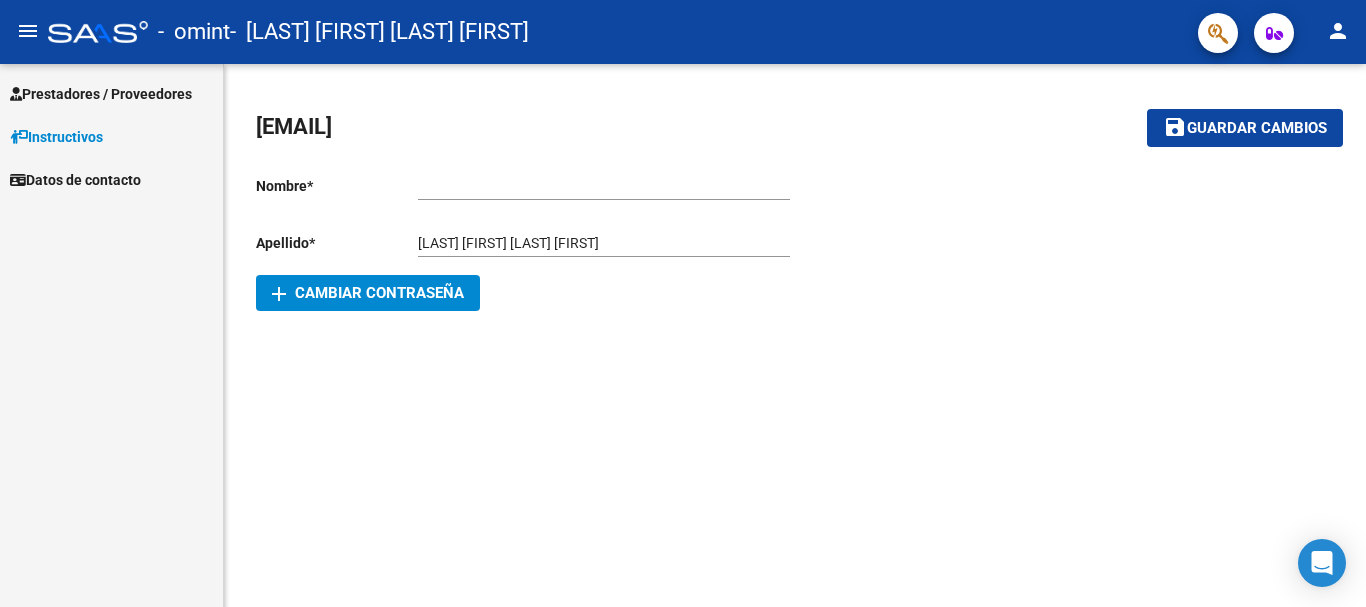 click on "[EMAIL]    save Guardar cambios Nombre  *   Ingresar nombre  Apellido  *   [LAST] [FIRST] [LAST] [FIRST] Ingresar apellido  Email * [EMAIL] Email add  Cambiar Contrseña" 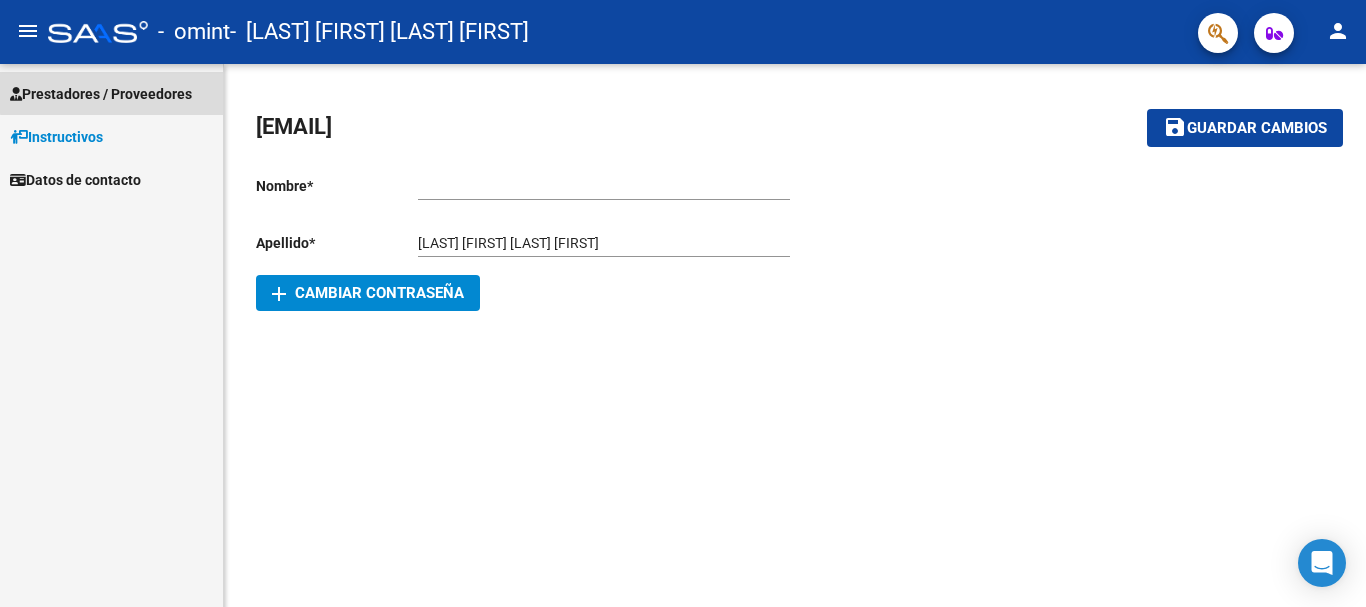 click on "Prestadores / Proveedores" at bounding box center [101, 94] 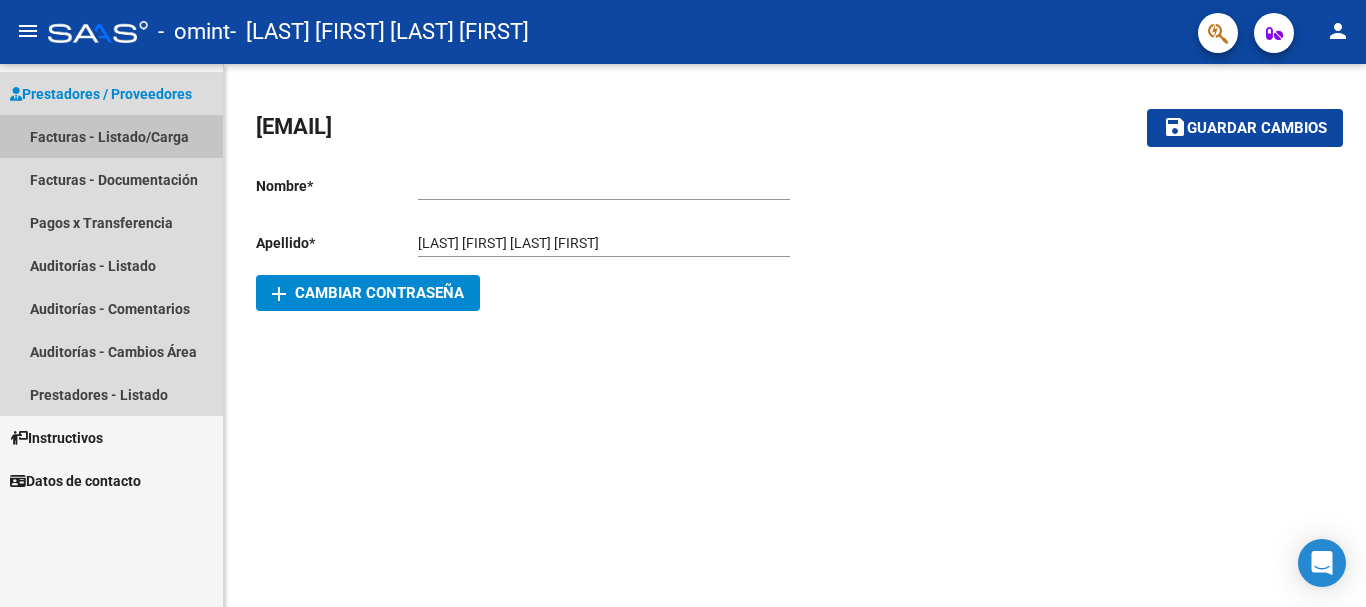 click on "Facturas - Listado/Carga" at bounding box center [111, 136] 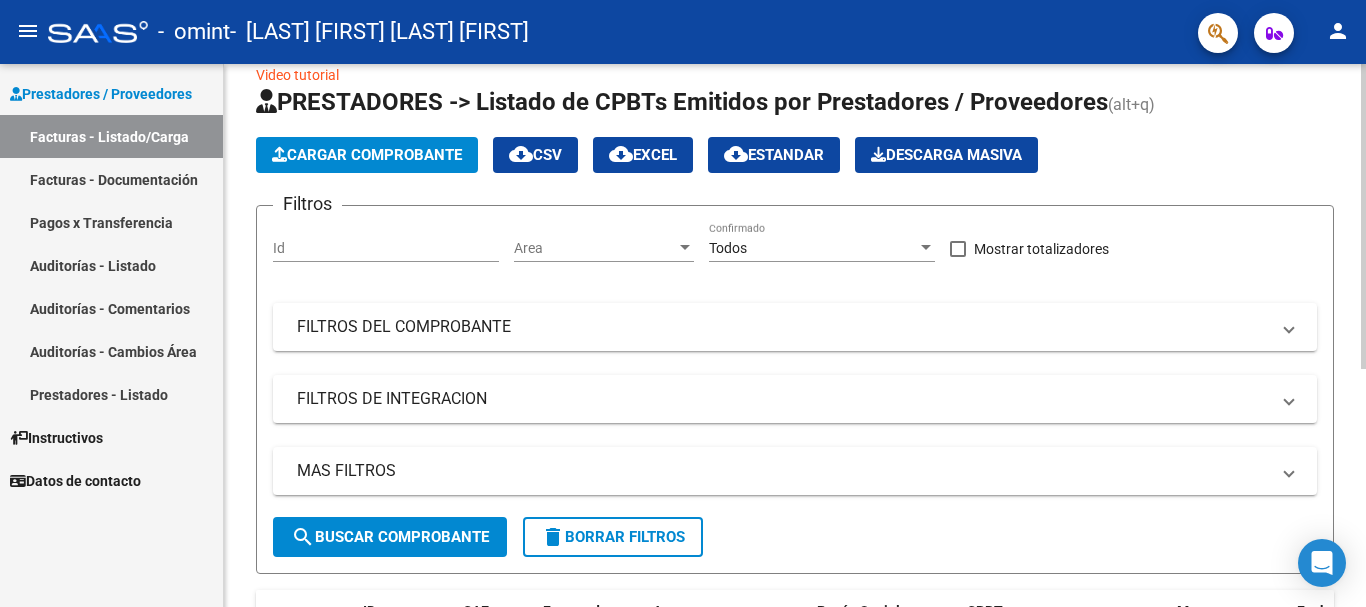 scroll, scrollTop: 0, scrollLeft: 0, axis: both 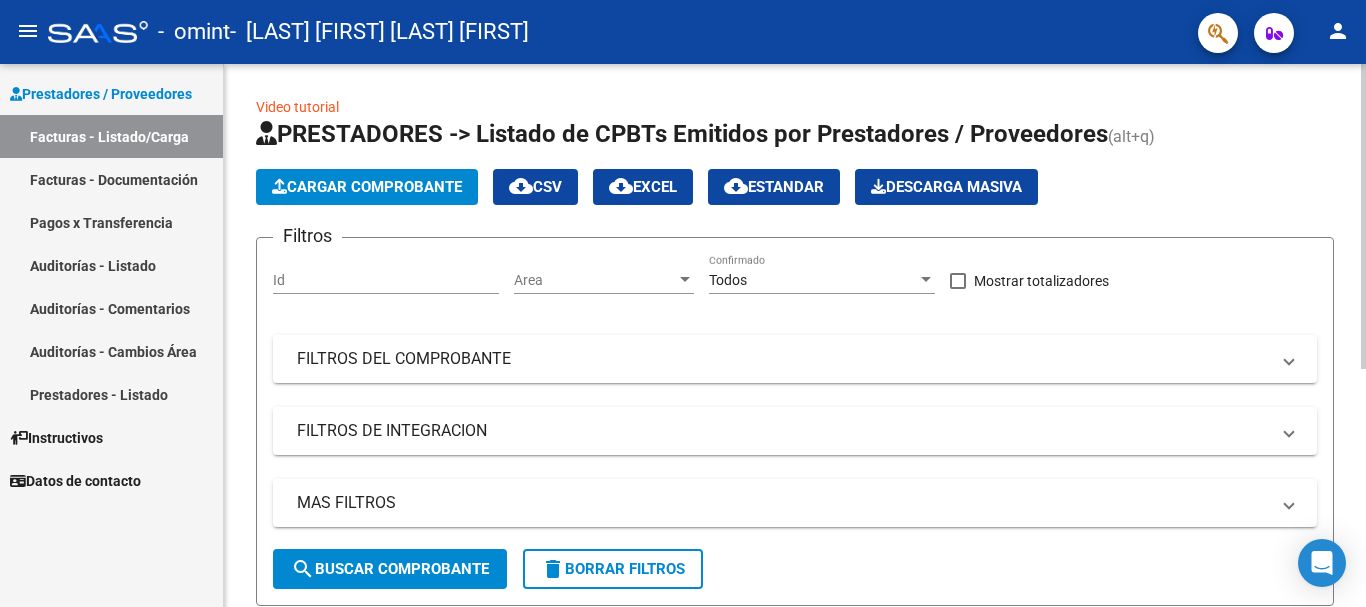 click on "Cargar Comprobante" 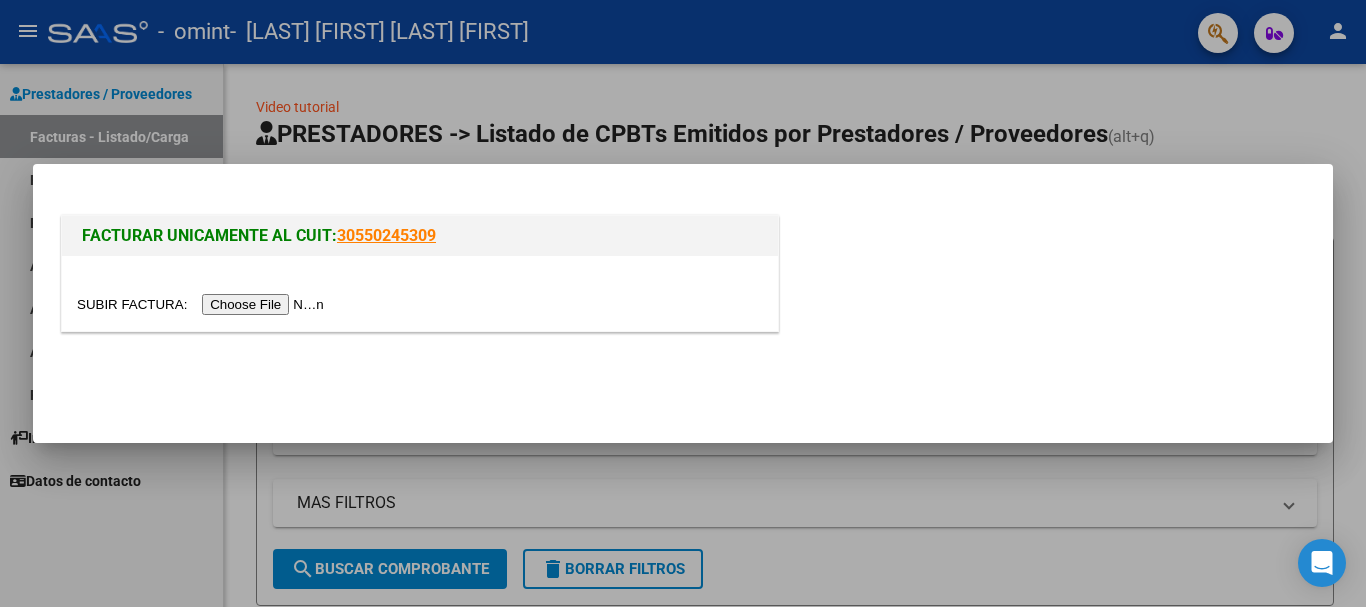 click at bounding box center [203, 304] 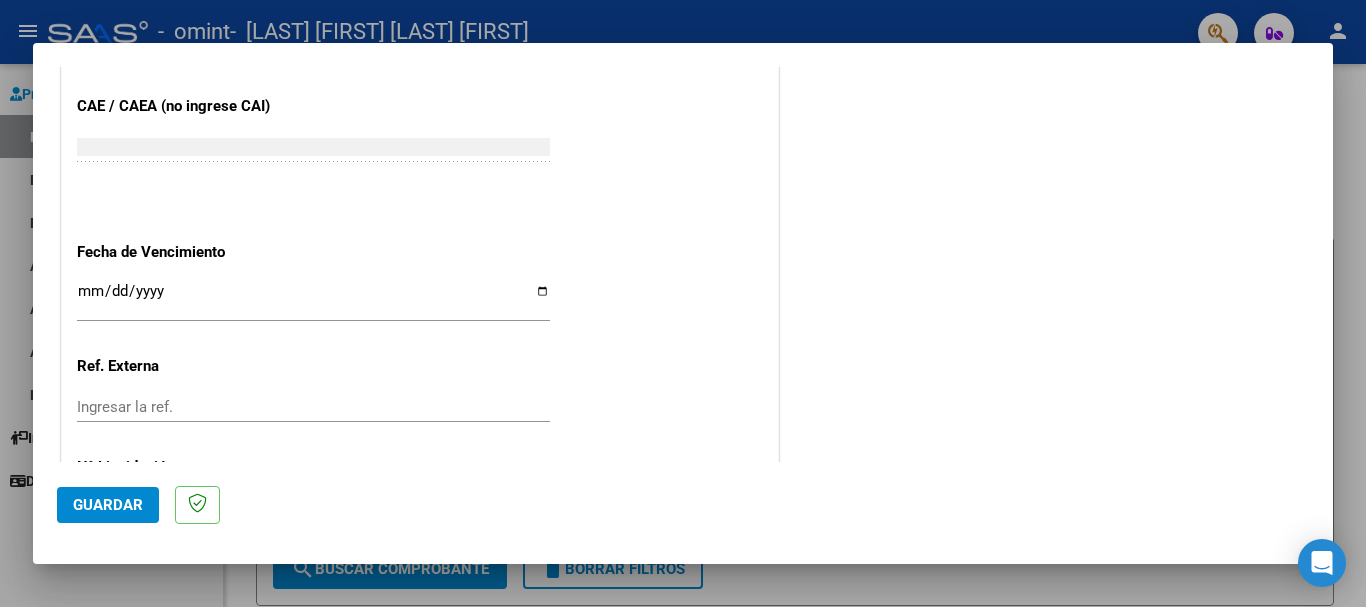 scroll, scrollTop: 1327, scrollLeft: 0, axis: vertical 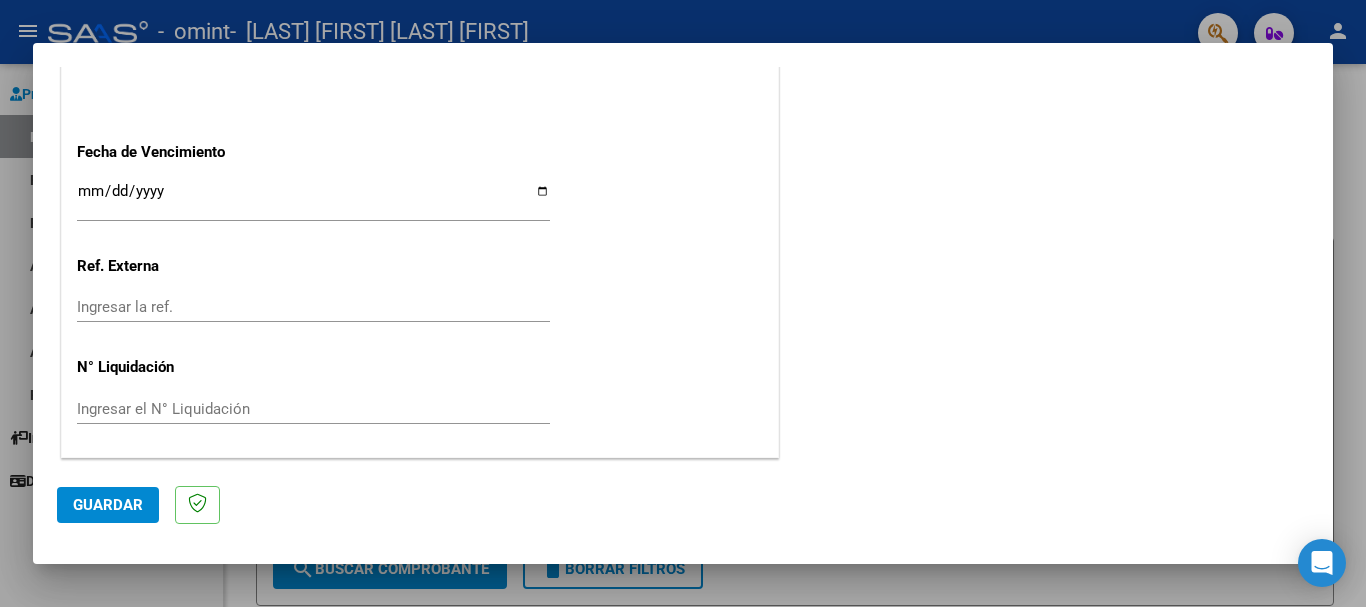 click on "Guardar" 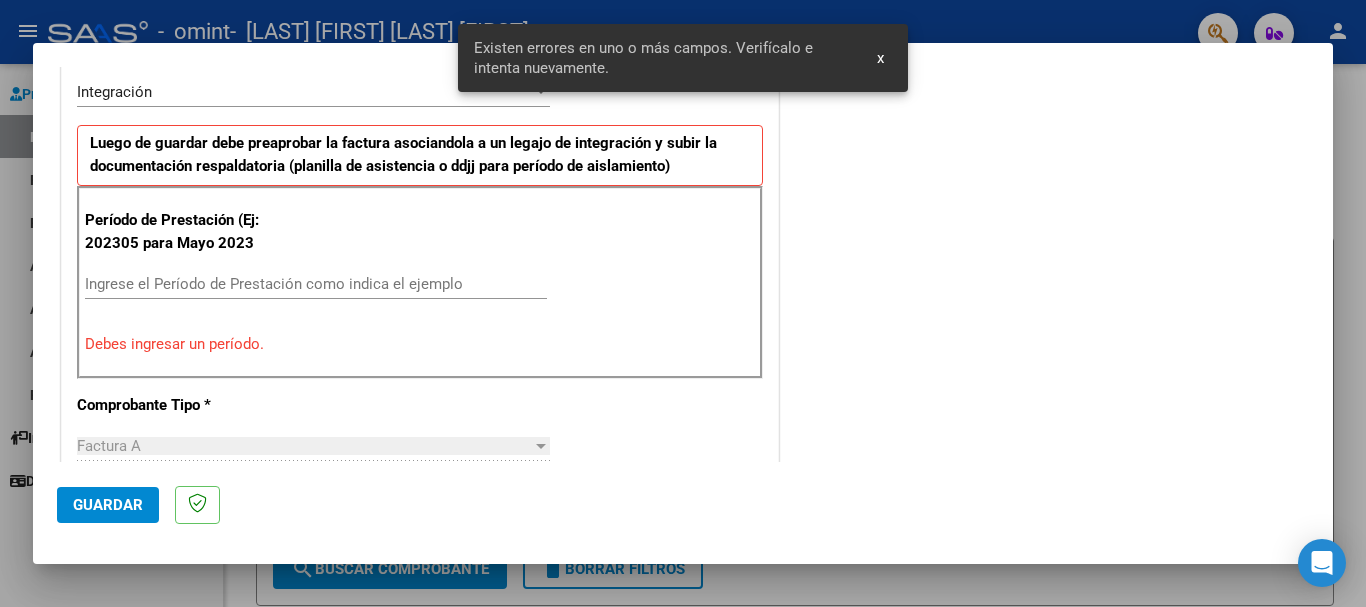 scroll, scrollTop: 362, scrollLeft: 0, axis: vertical 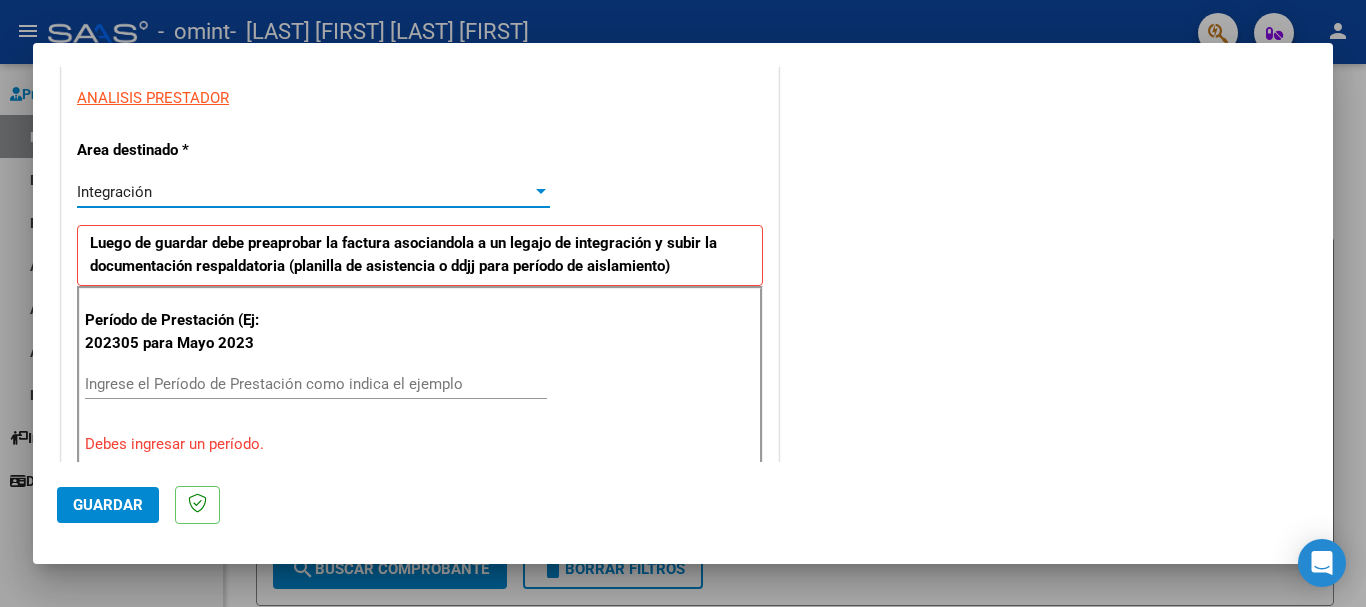 click on "Integración Seleccionar Area" at bounding box center [313, 192] 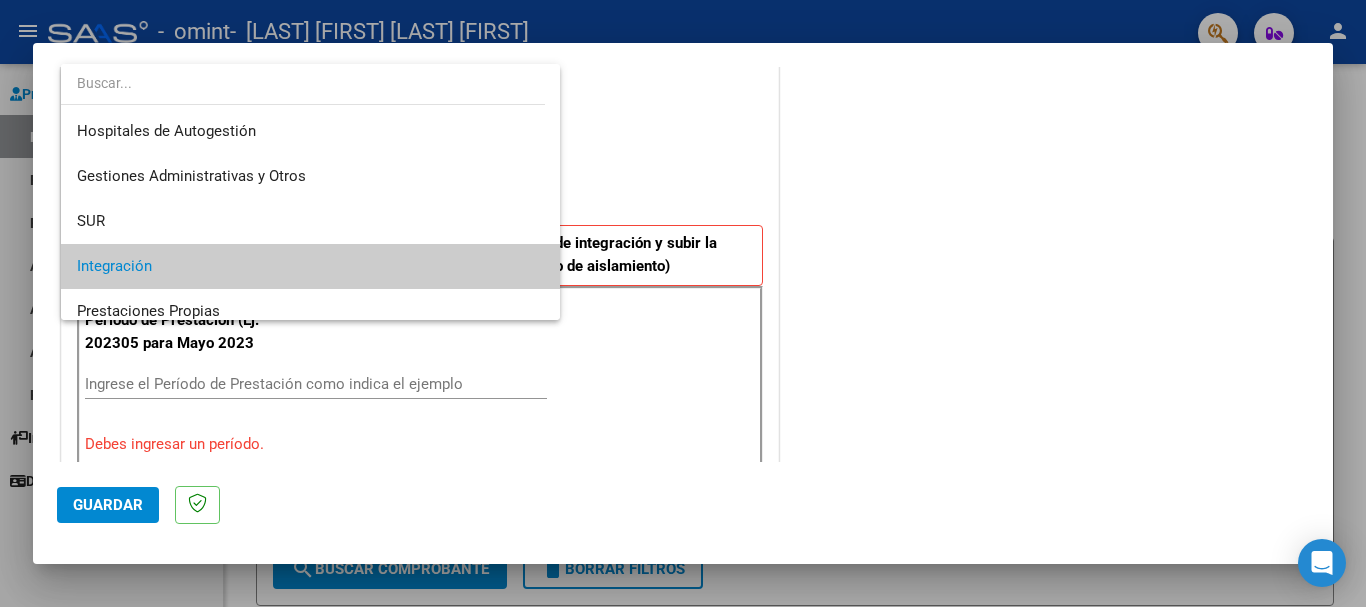 scroll, scrollTop: 75, scrollLeft: 0, axis: vertical 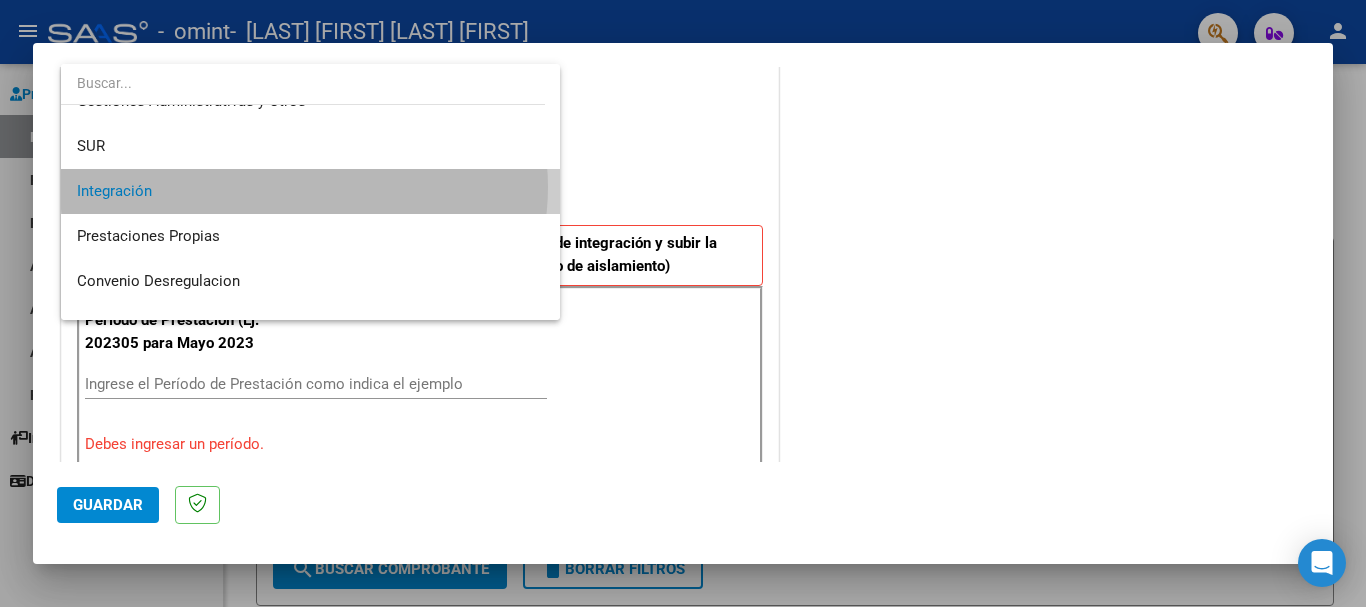 click on "Integración" at bounding box center (310, 191) 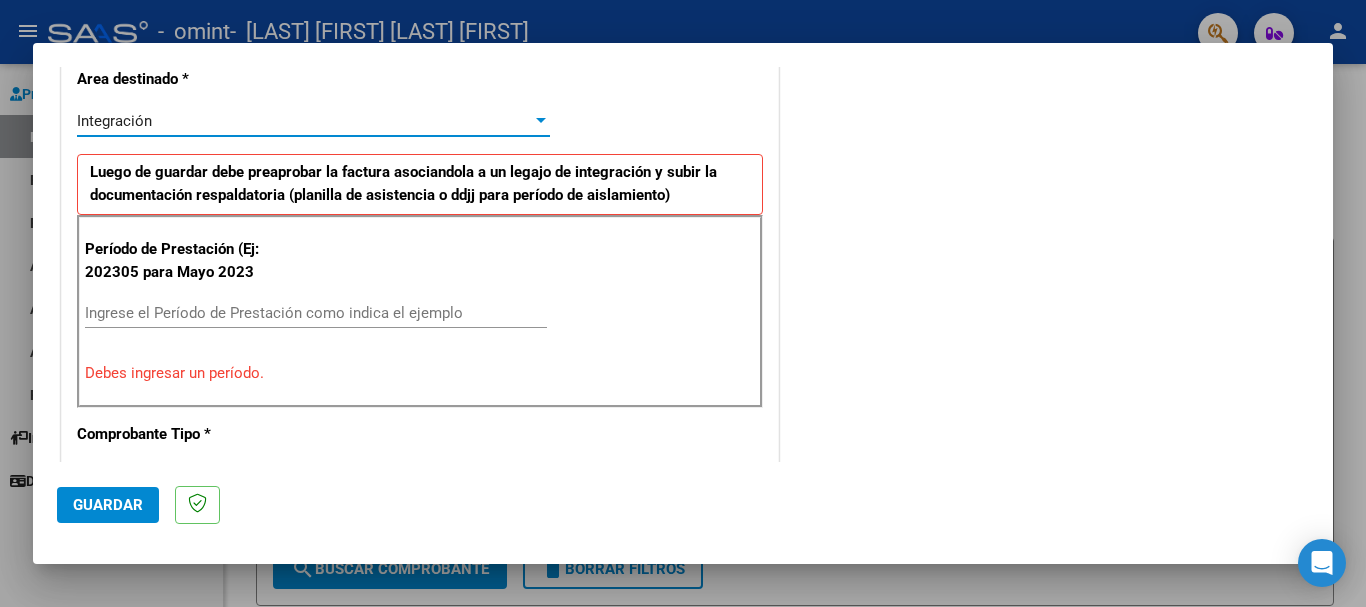 scroll, scrollTop: 462, scrollLeft: 0, axis: vertical 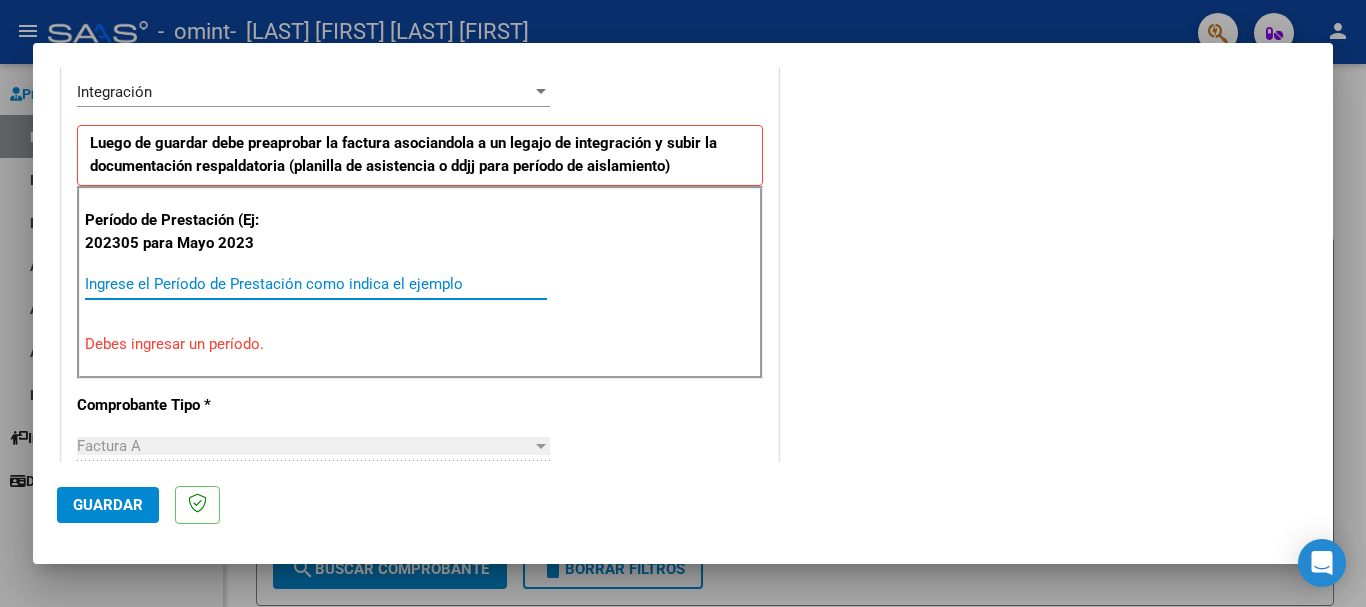 click on "Ingrese el Período de Prestación como indica el ejemplo" at bounding box center [316, 284] 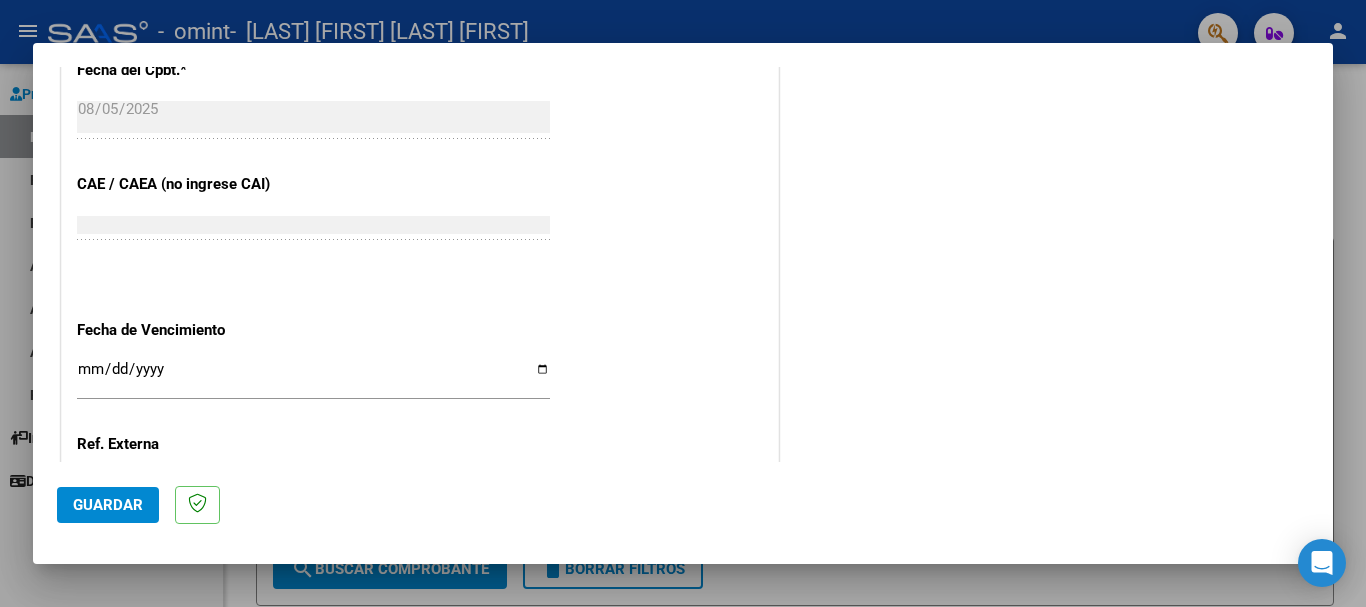 scroll, scrollTop: 1162, scrollLeft: 0, axis: vertical 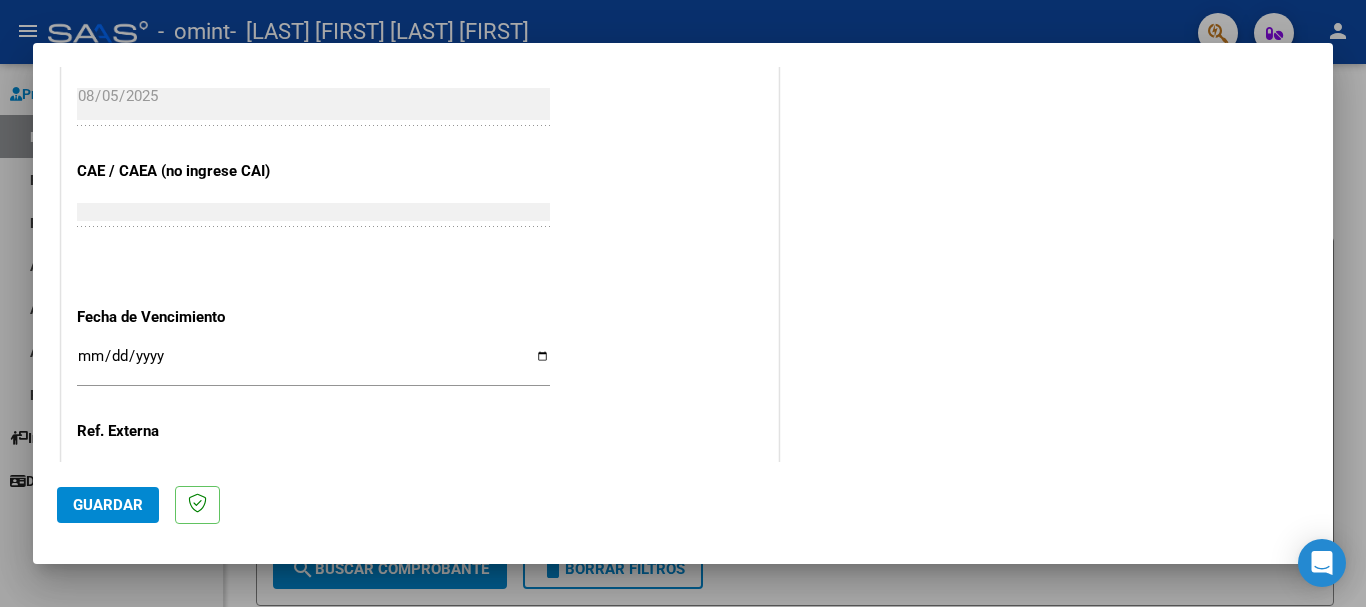 type on "202506" 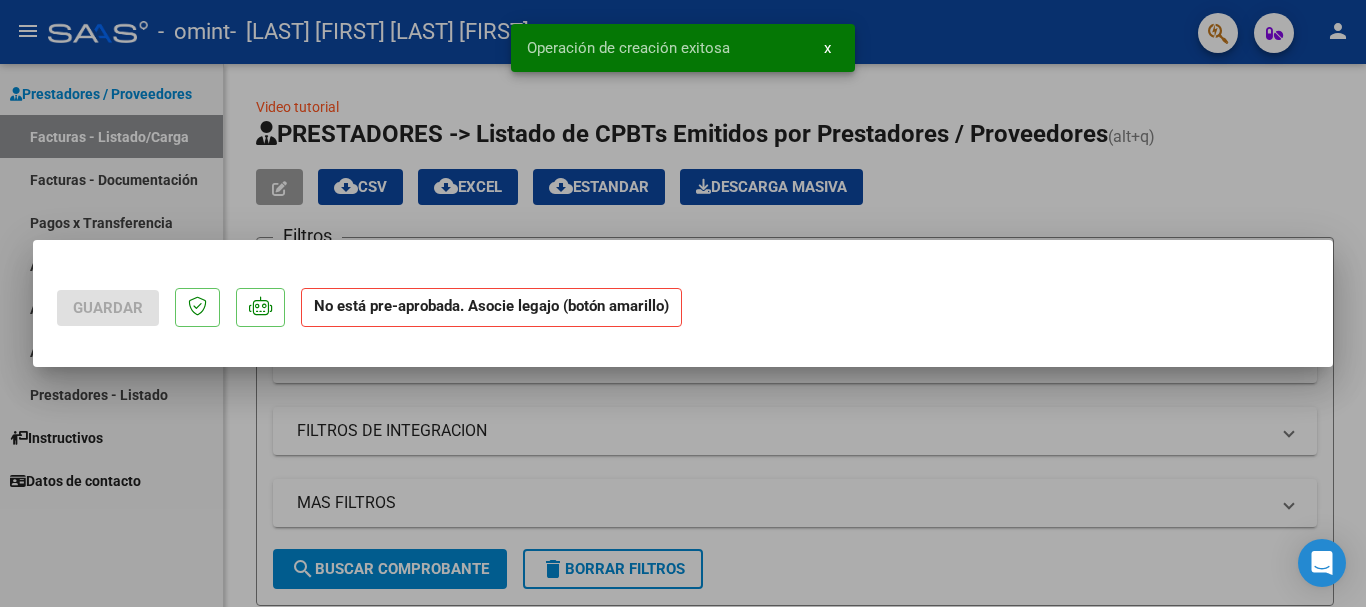 scroll, scrollTop: 0, scrollLeft: 0, axis: both 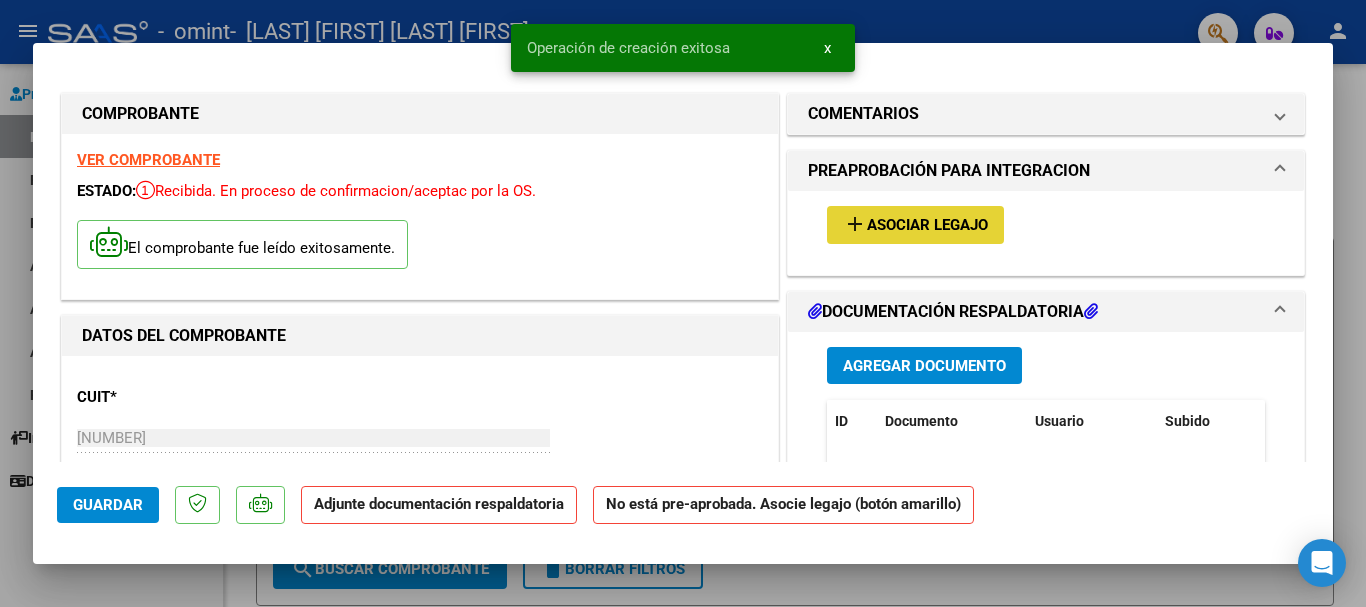 click on "Asociar Legajo" at bounding box center [927, 226] 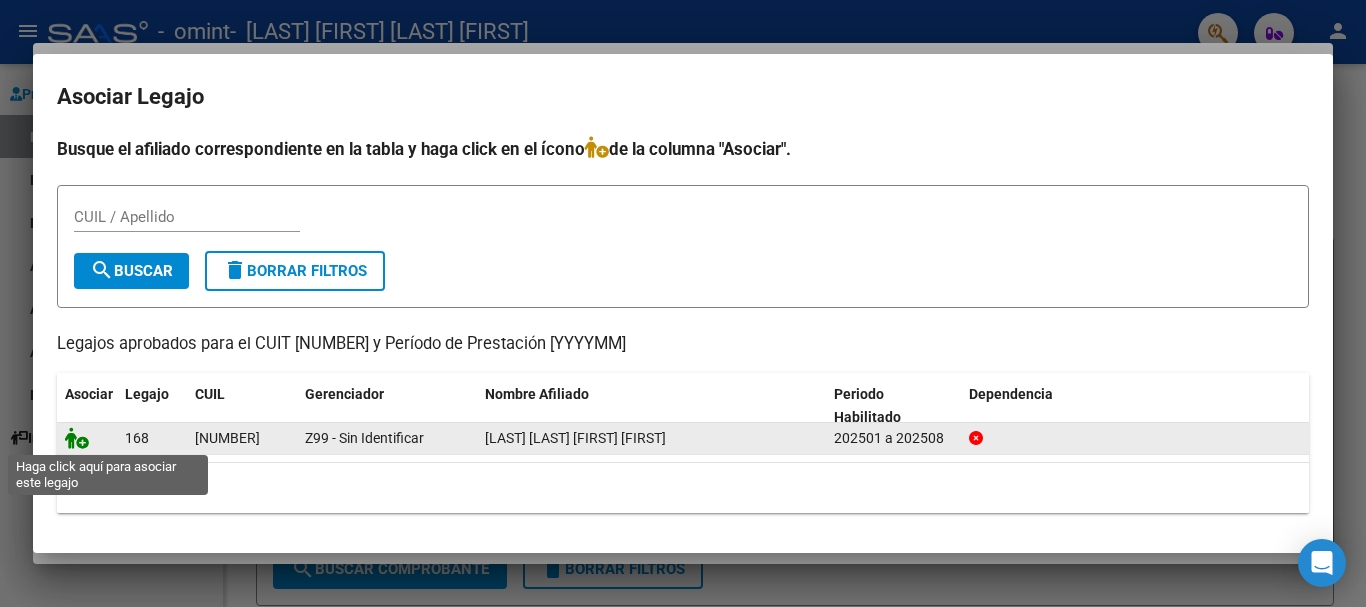 click 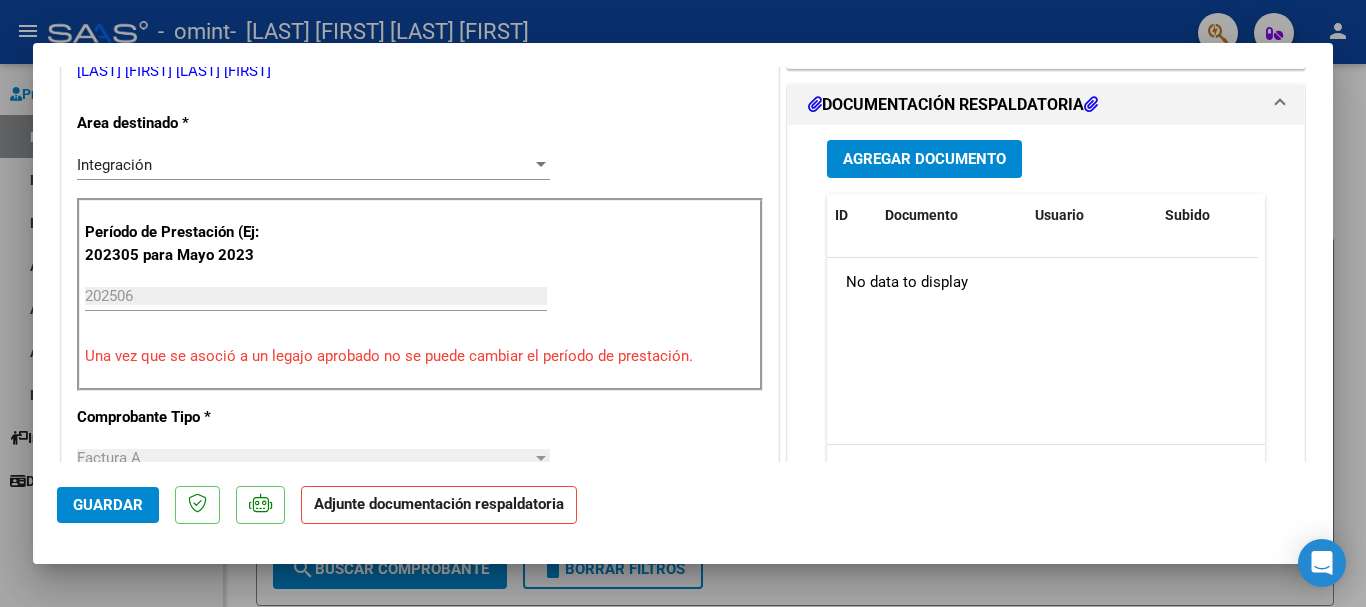 scroll, scrollTop: 500, scrollLeft: 0, axis: vertical 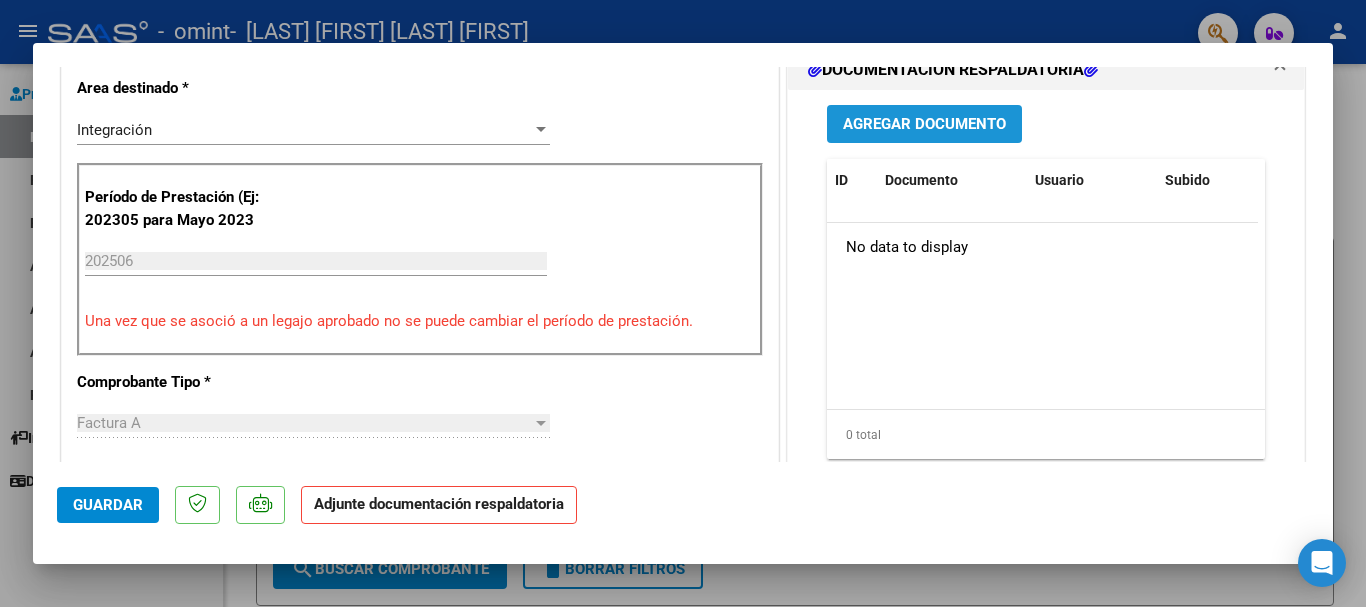 click on "Agregar Documento" at bounding box center [924, 123] 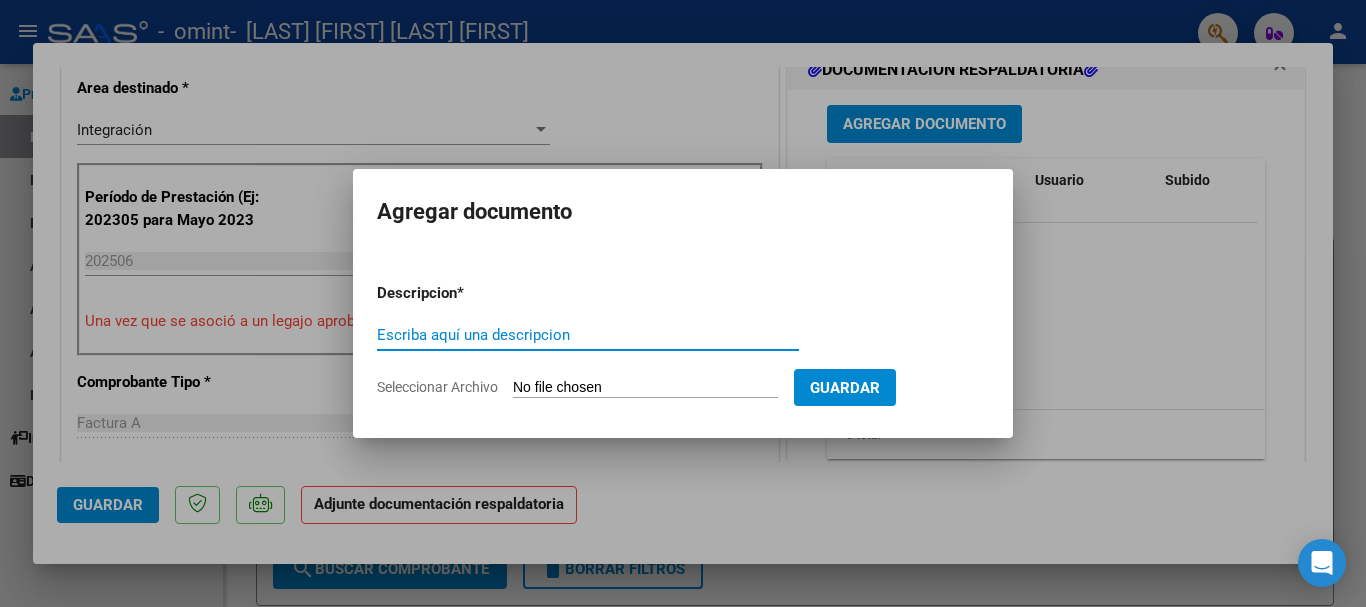 click on "Escriba aquí una descripcion" at bounding box center (588, 335) 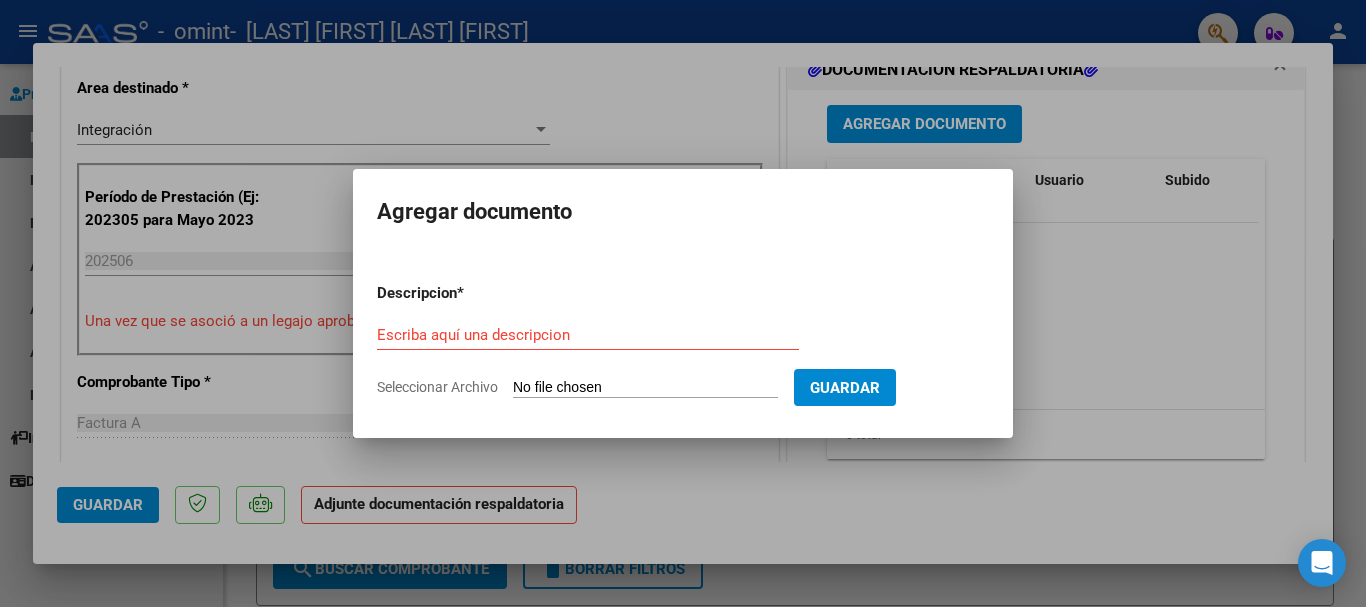 type on "C:\fakepath\[NAME] [NUMBER].pdf" 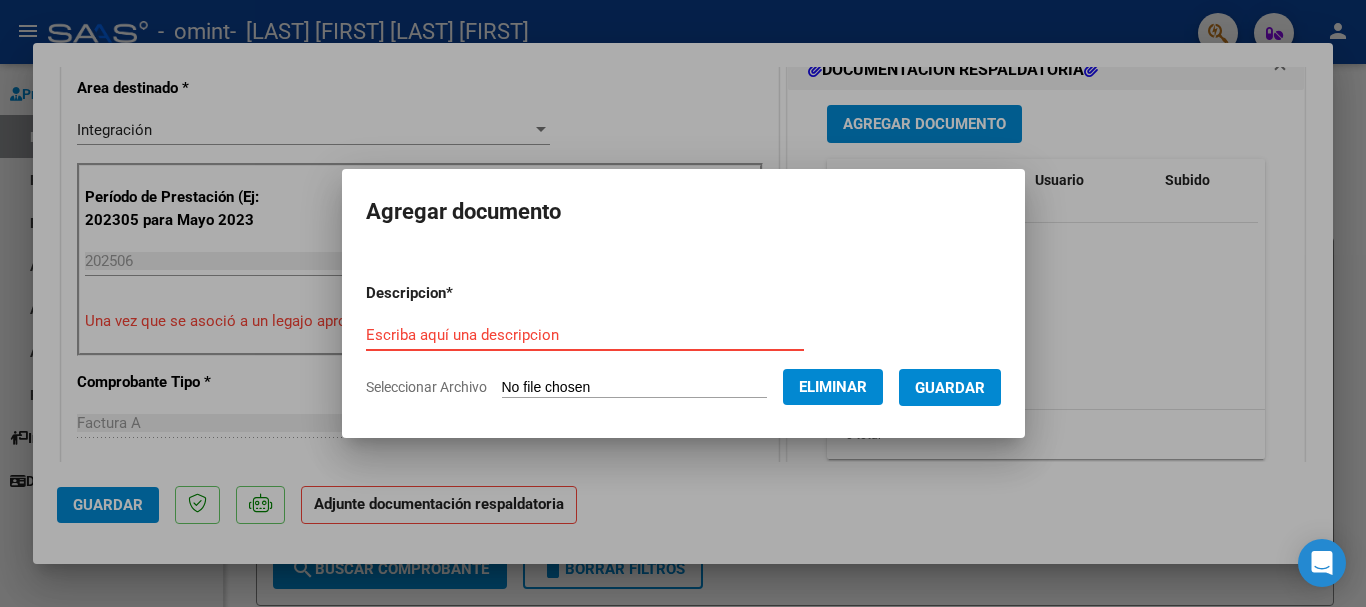 click on "Escriba aquí una descripcion" at bounding box center [585, 335] 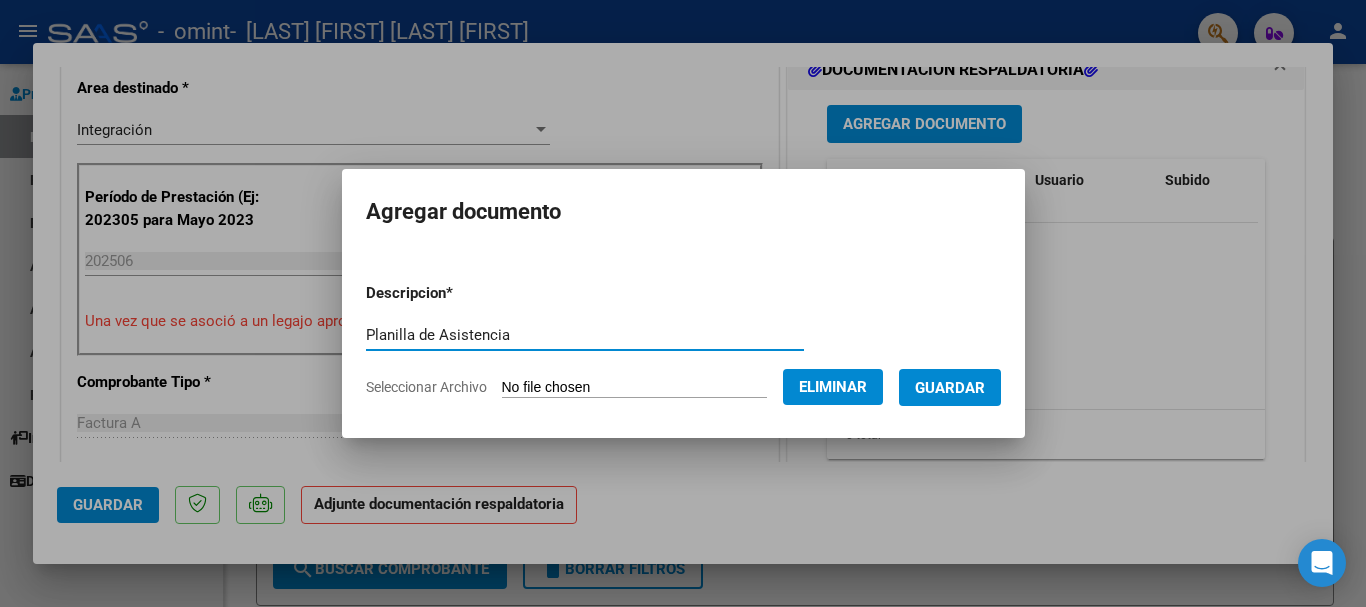 type on "Planilla de Asistencia" 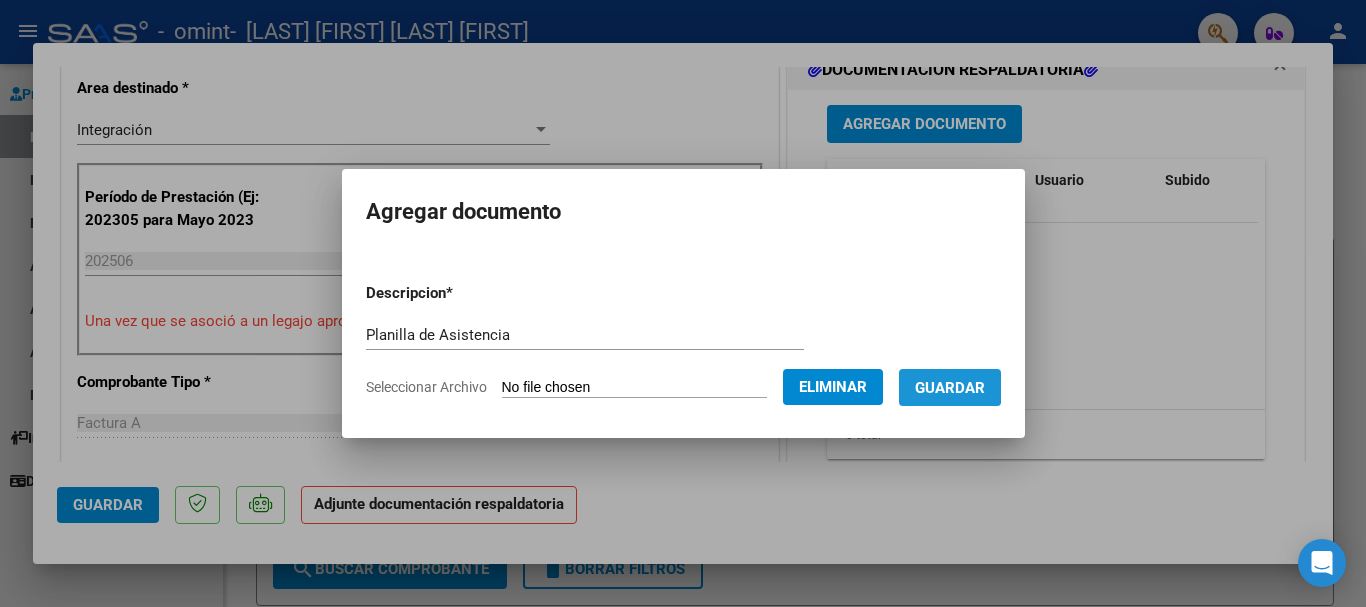 click on "Guardar" at bounding box center (950, 388) 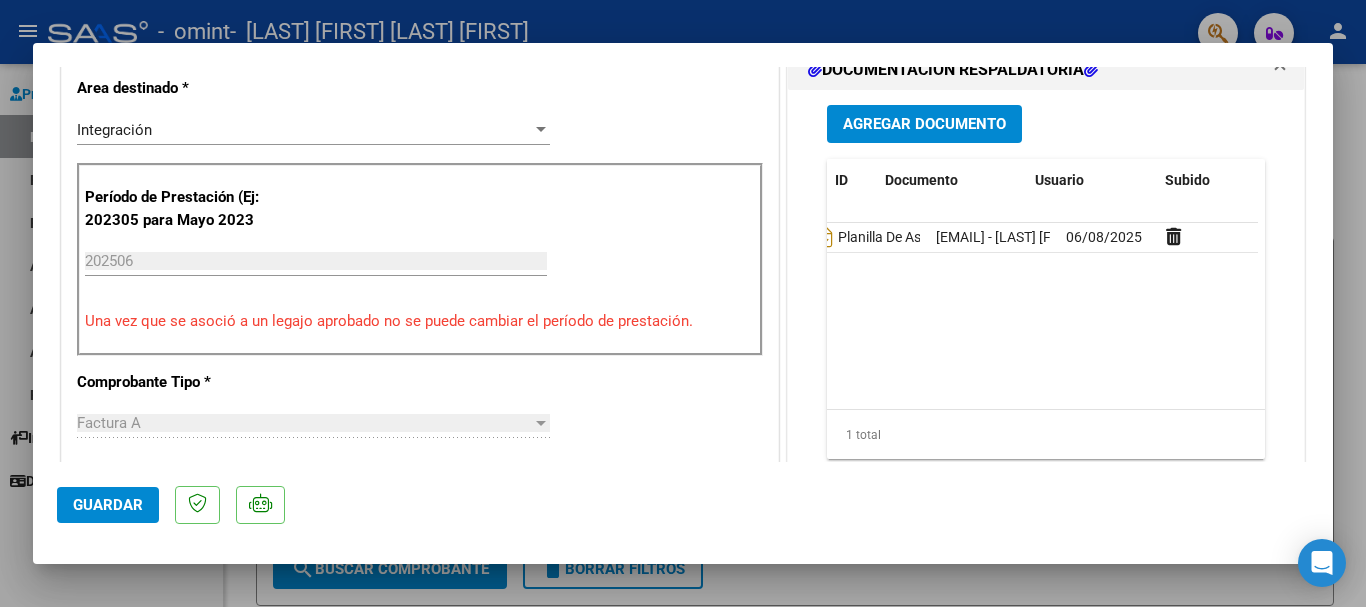 scroll, scrollTop: 0, scrollLeft: 0, axis: both 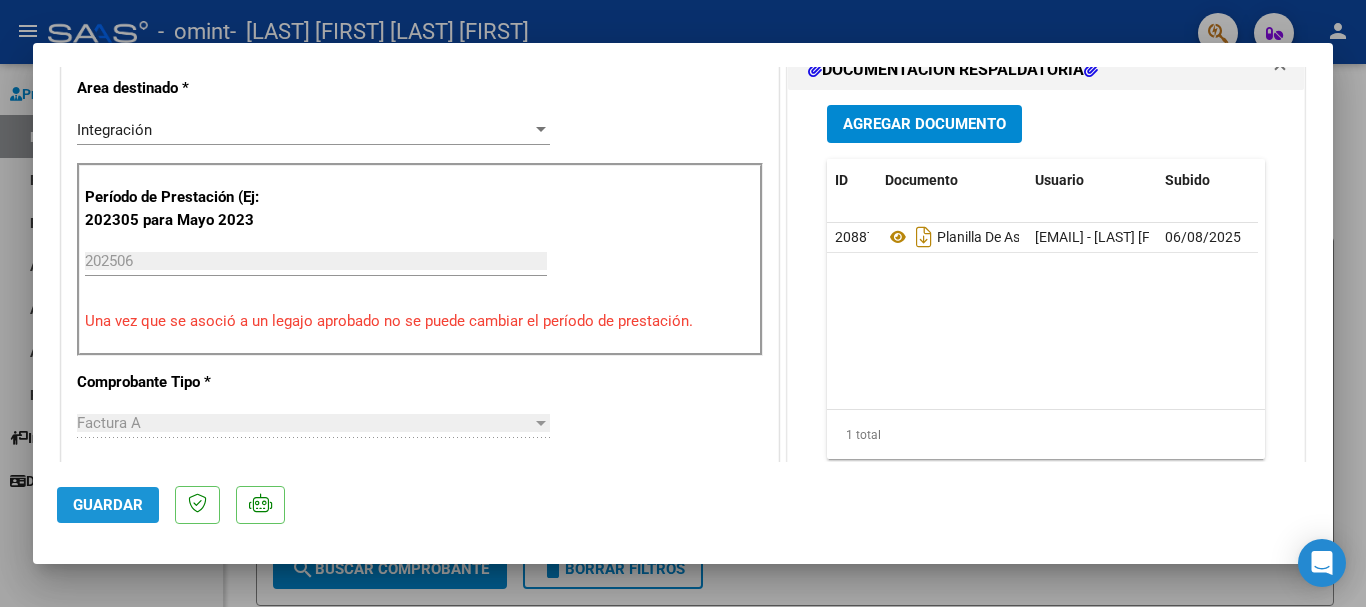 click on "Guardar" 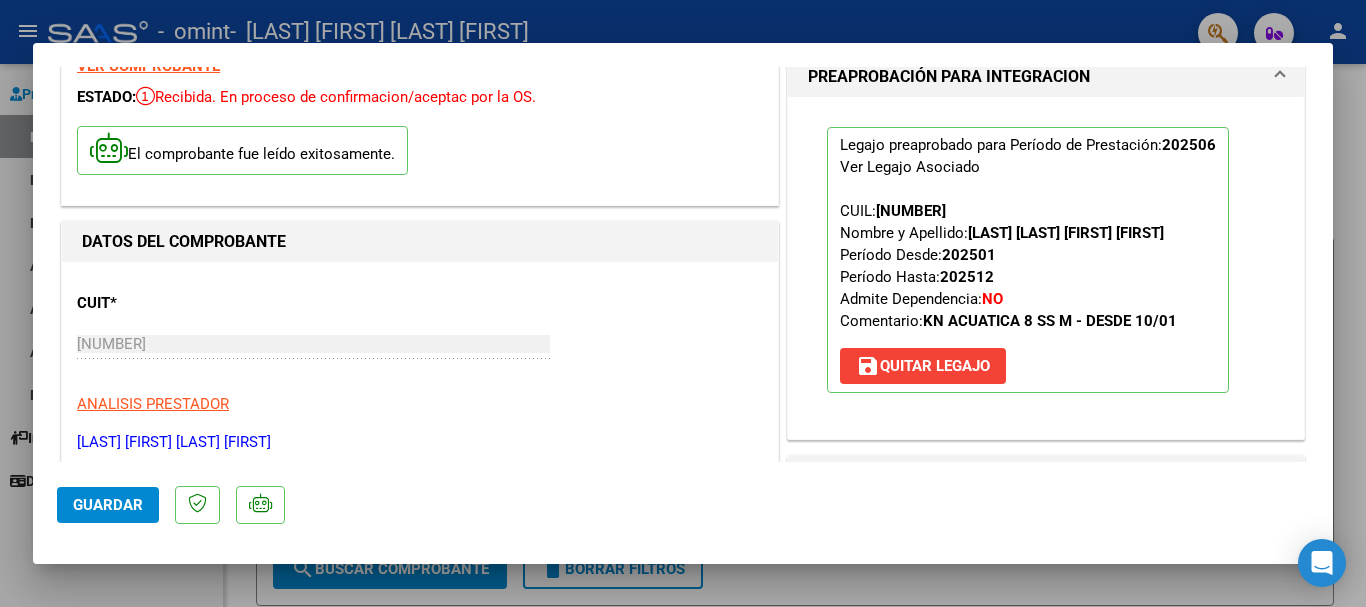 scroll, scrollTop: 0, scrollLeft: 0, axis: both 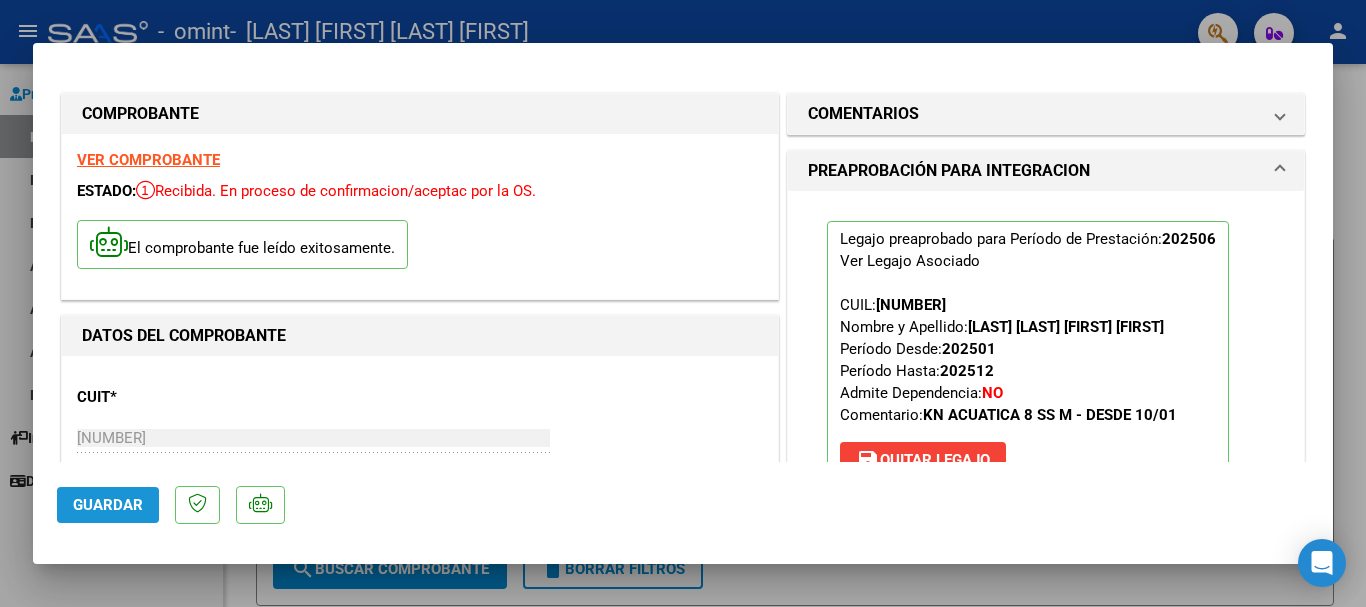 click on "Guardar" 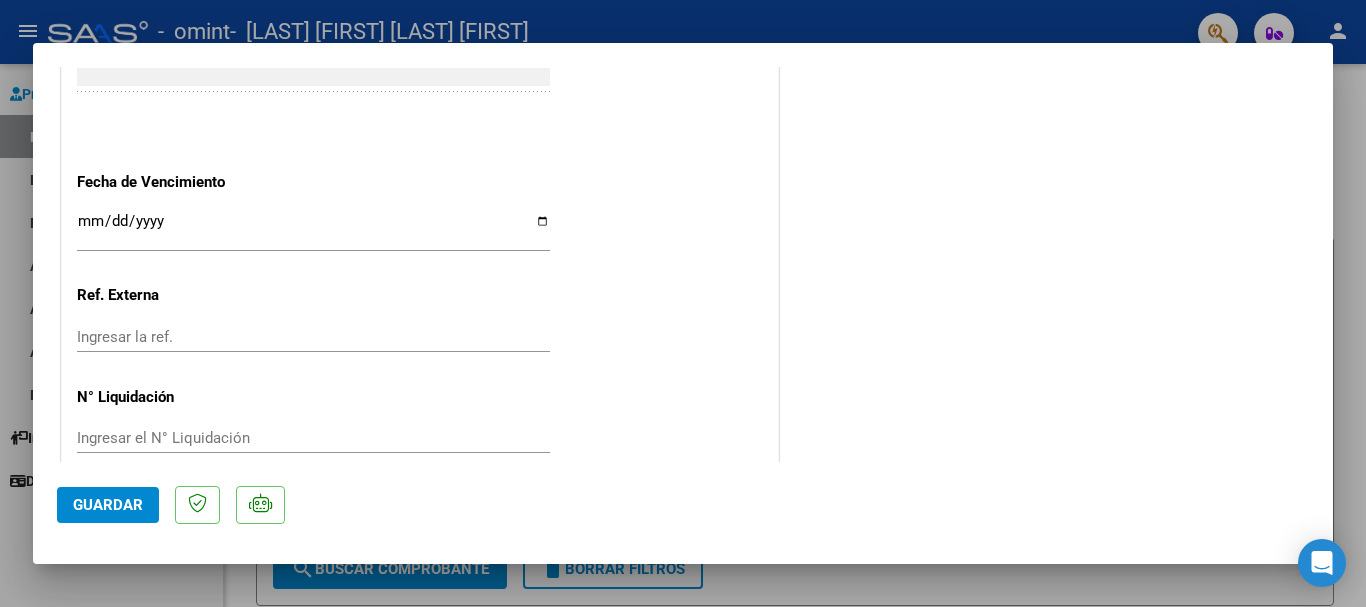 scroll, scrollTop: 1395, scrollLeft: 0, axis: vertical 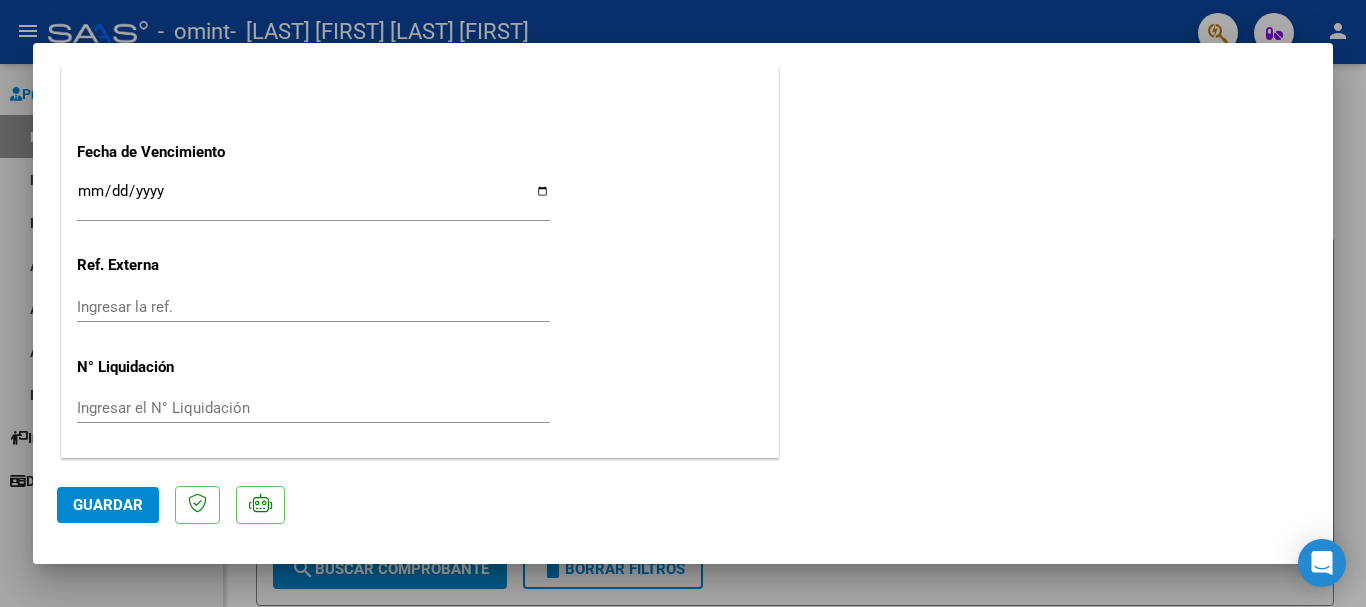 click at bounding box center (683, 303) 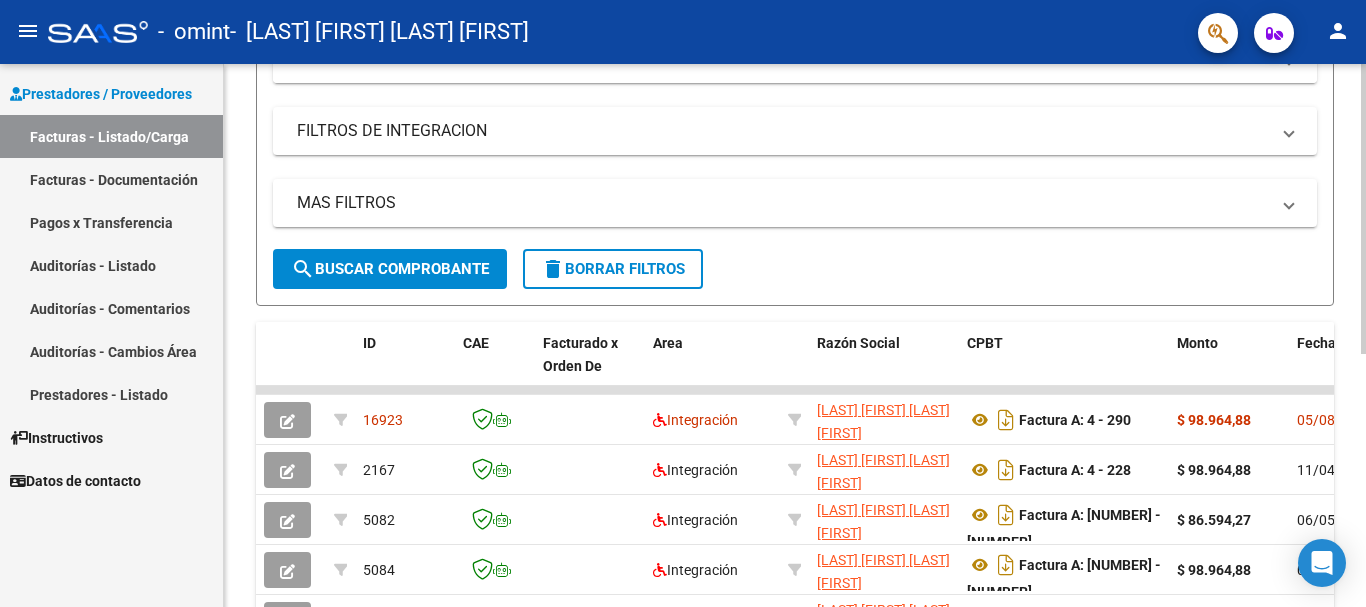 scroll, scrollTop: 400, scrollLeft: 0, axis: vertical 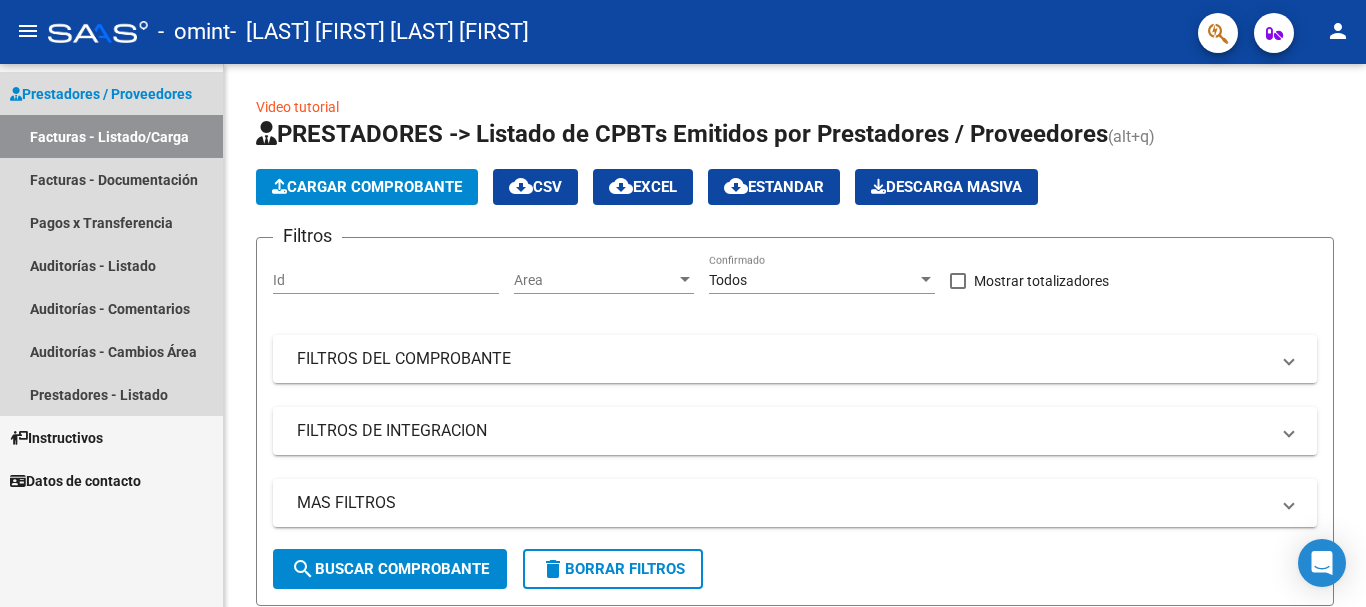 click on "Facturas - Listado/Carga" at bounding box center [111, 136] 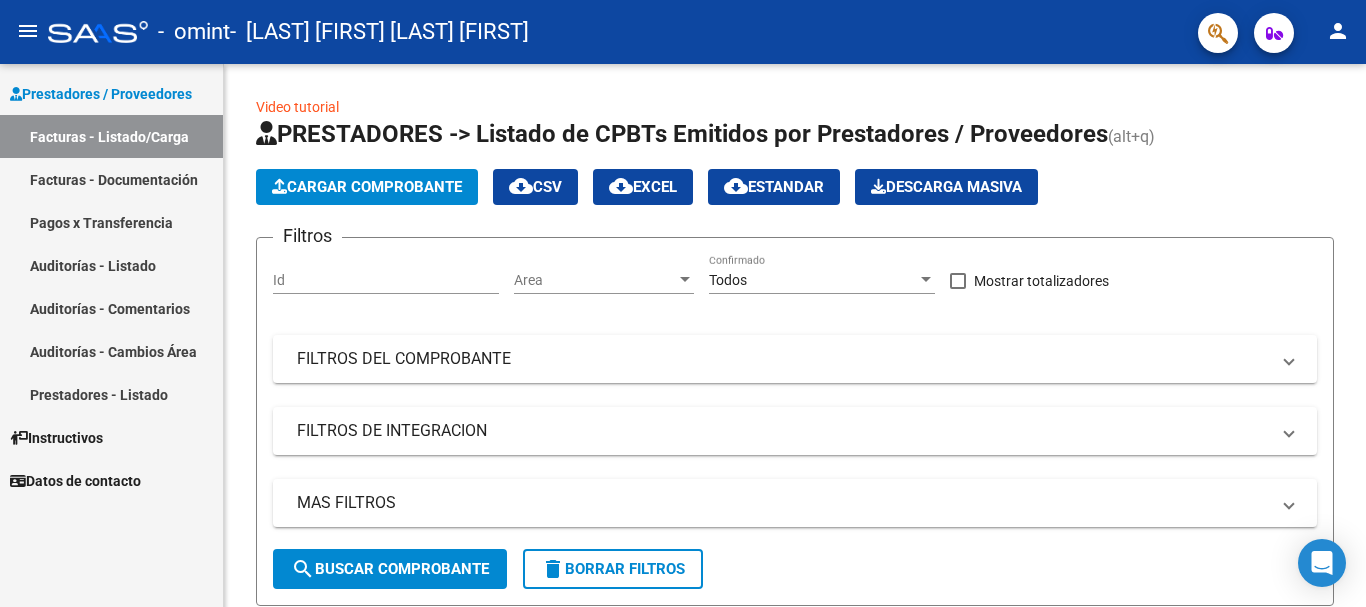 click on "Facturas - Listado/Carga" at bounding box center [111, 136] 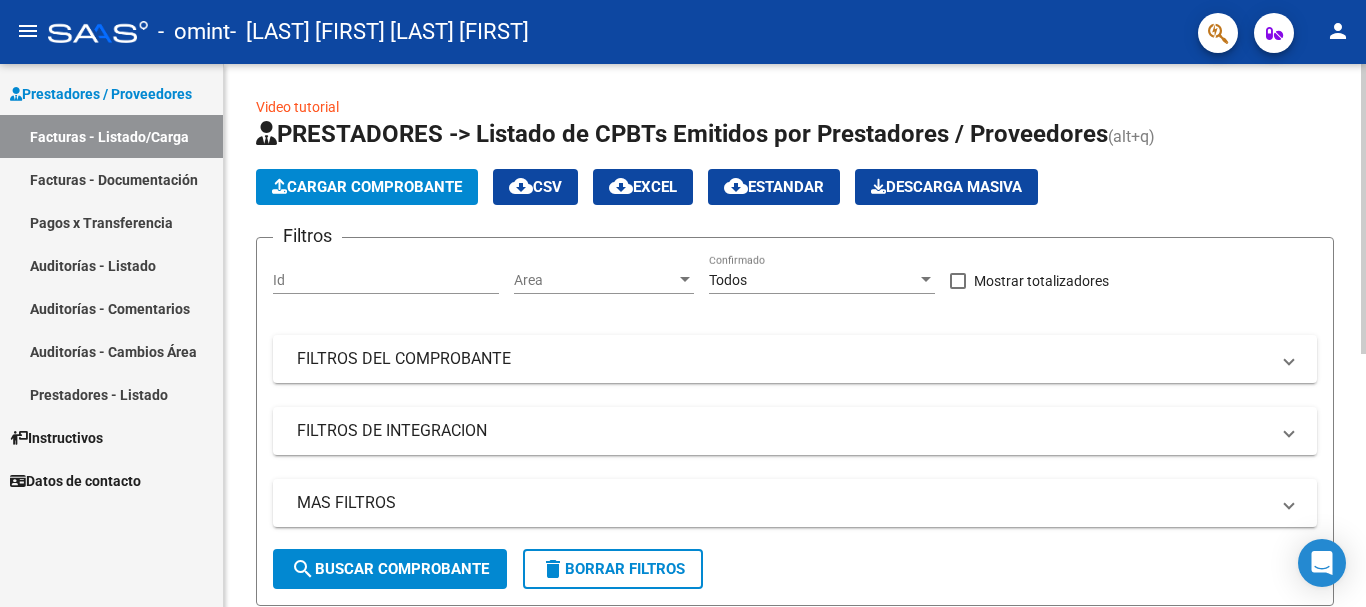 click on "Cargar Comprobante" 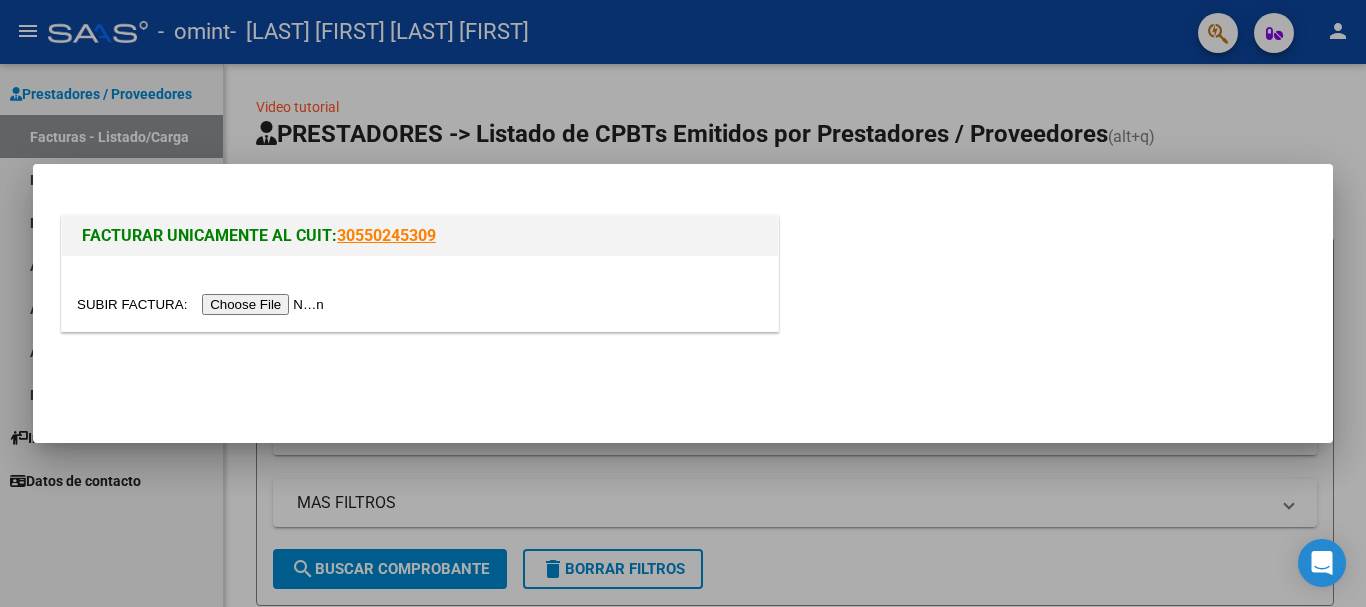 click at bounding box center (203, 304) 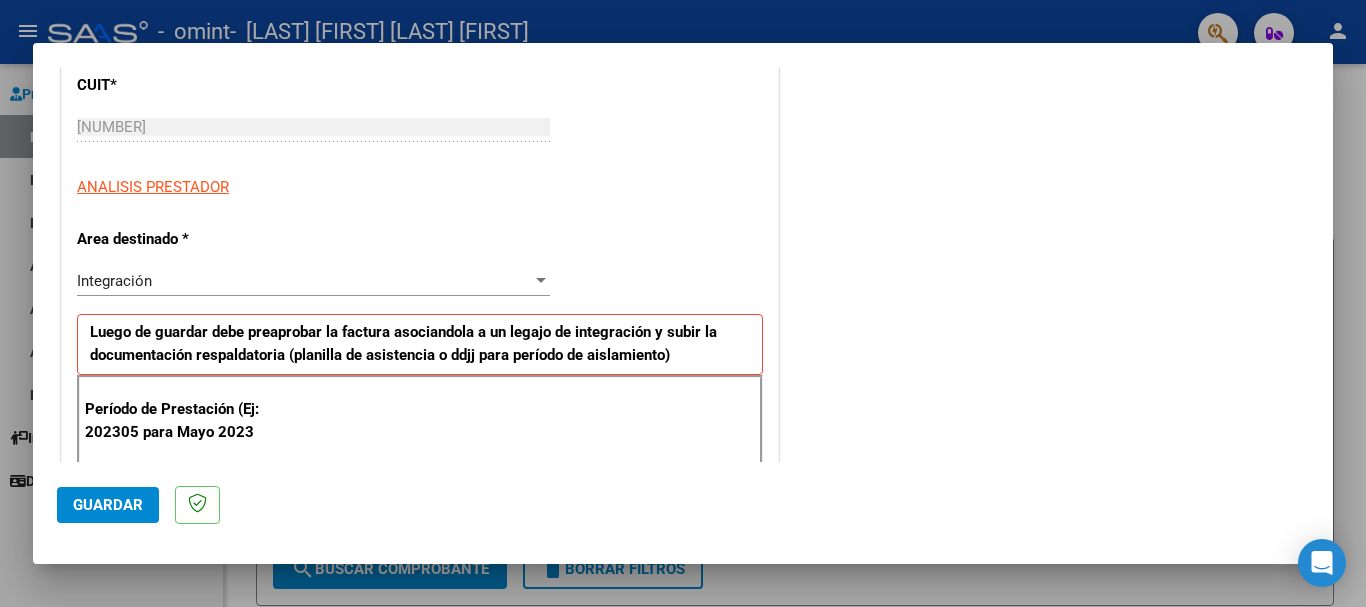 scroll, scrollTop: 300, scrollLeft: 0, axis: vertical 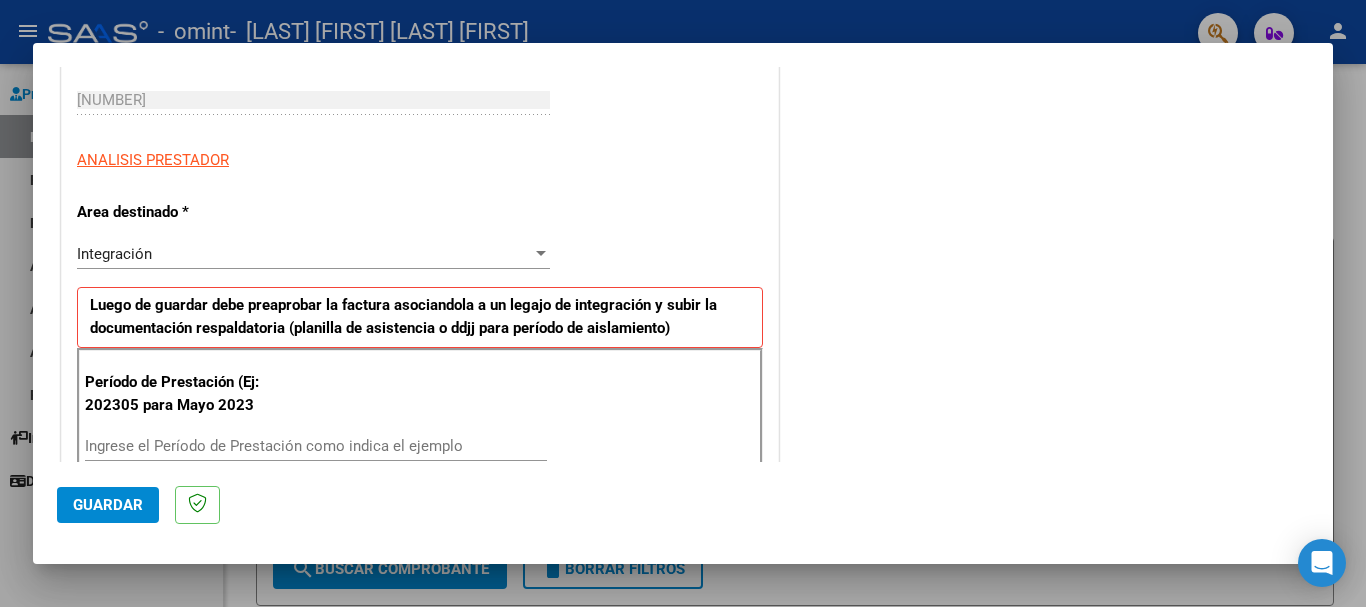 click on "Ingrese el Período de Prestación como indica el ejemplo" at bounding box center (316, 446) 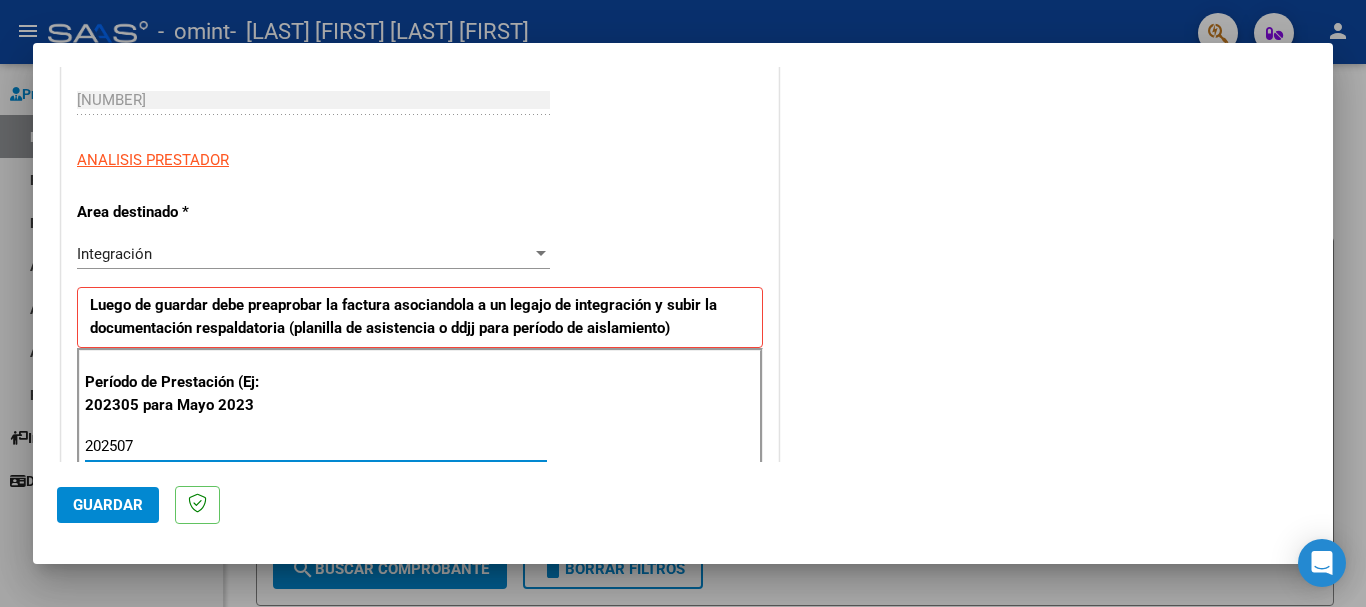 type on "202507" 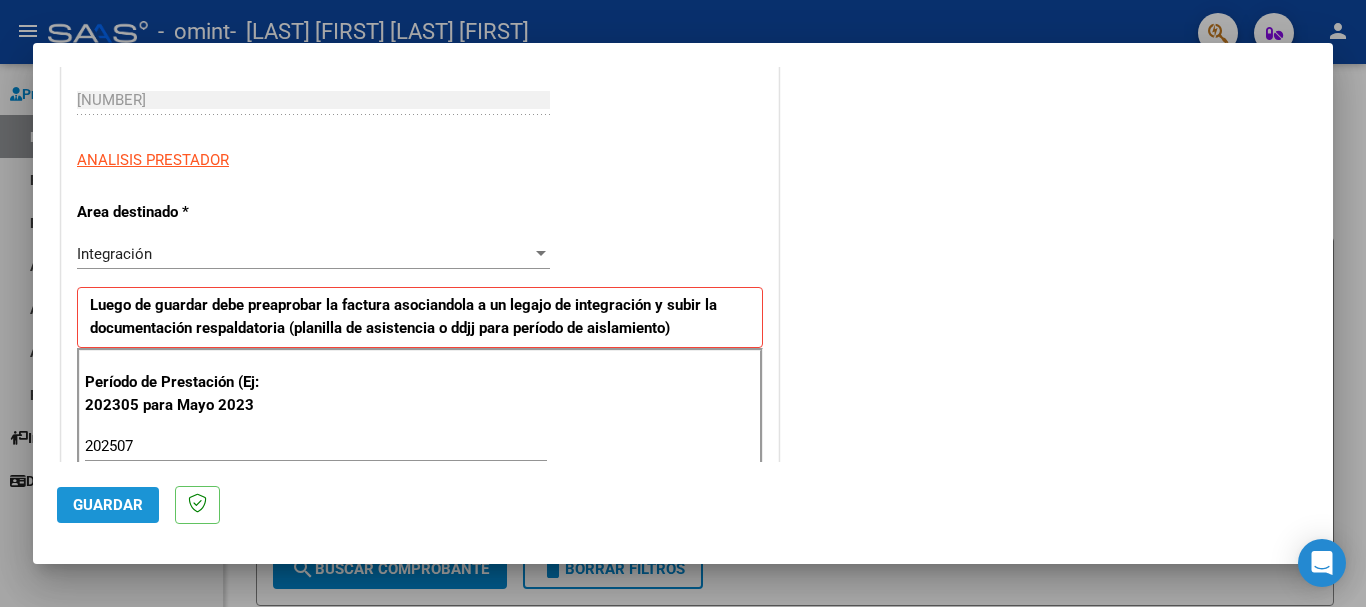 click on "Guardar" 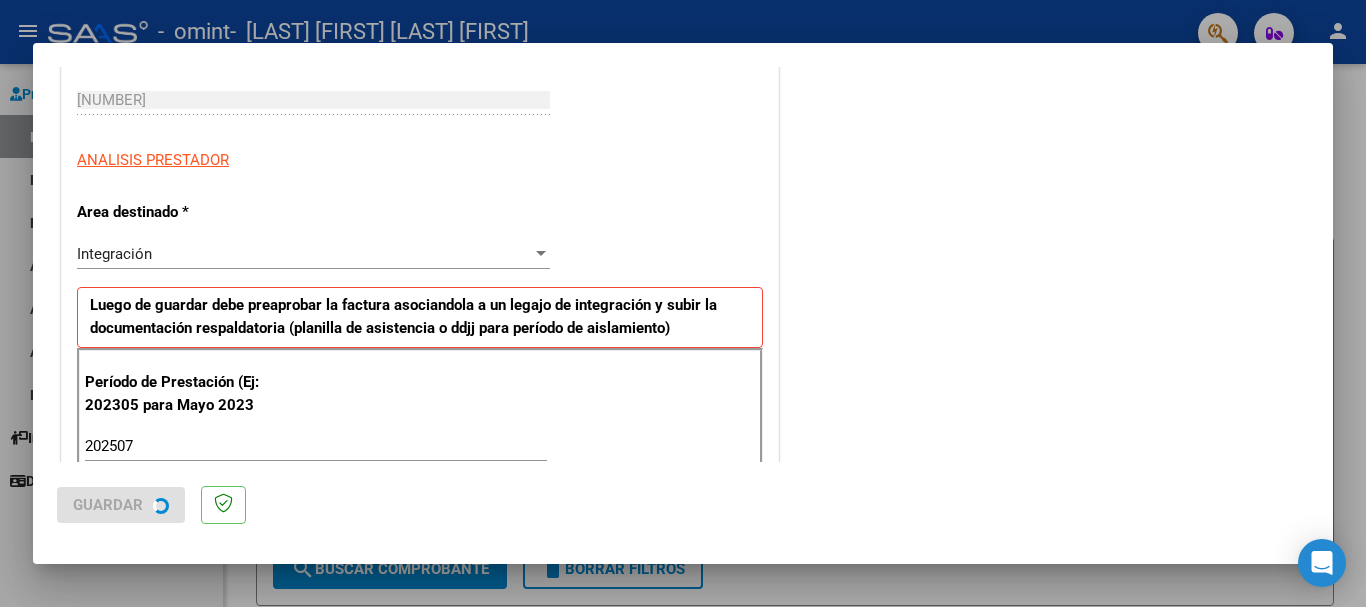 scroll, scrollTop: 0, scrollLeft: 0, axis: both 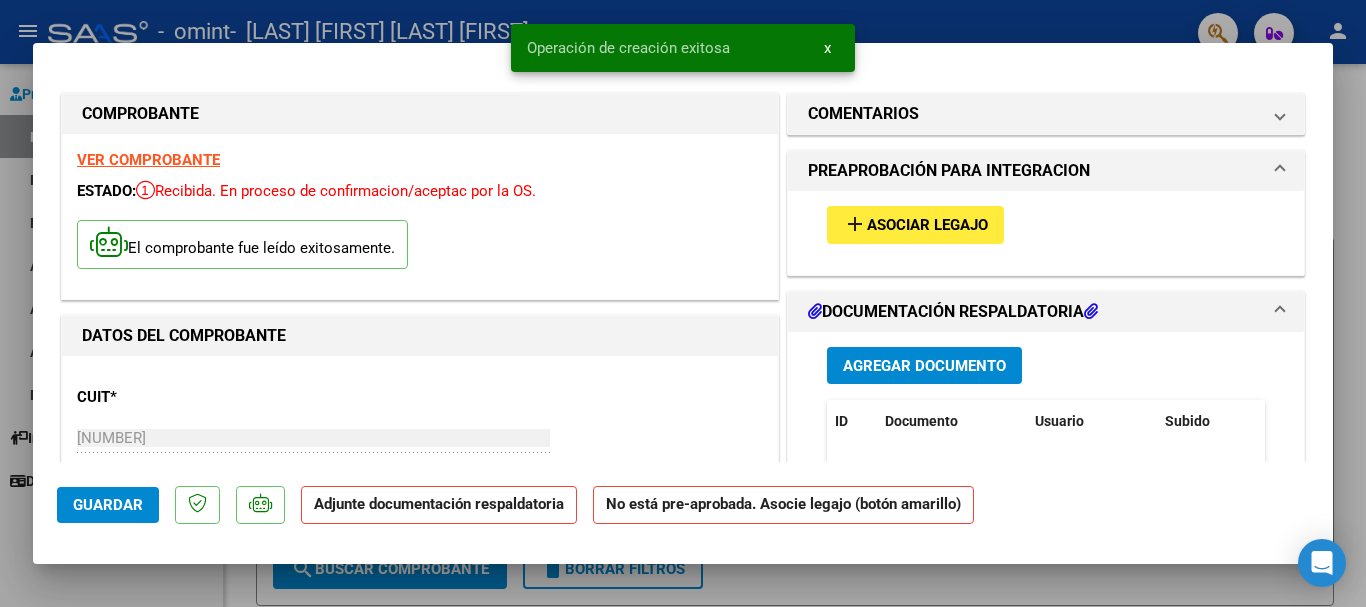 click on "add Asociar Legajo" at bounding box center (1046, 224) 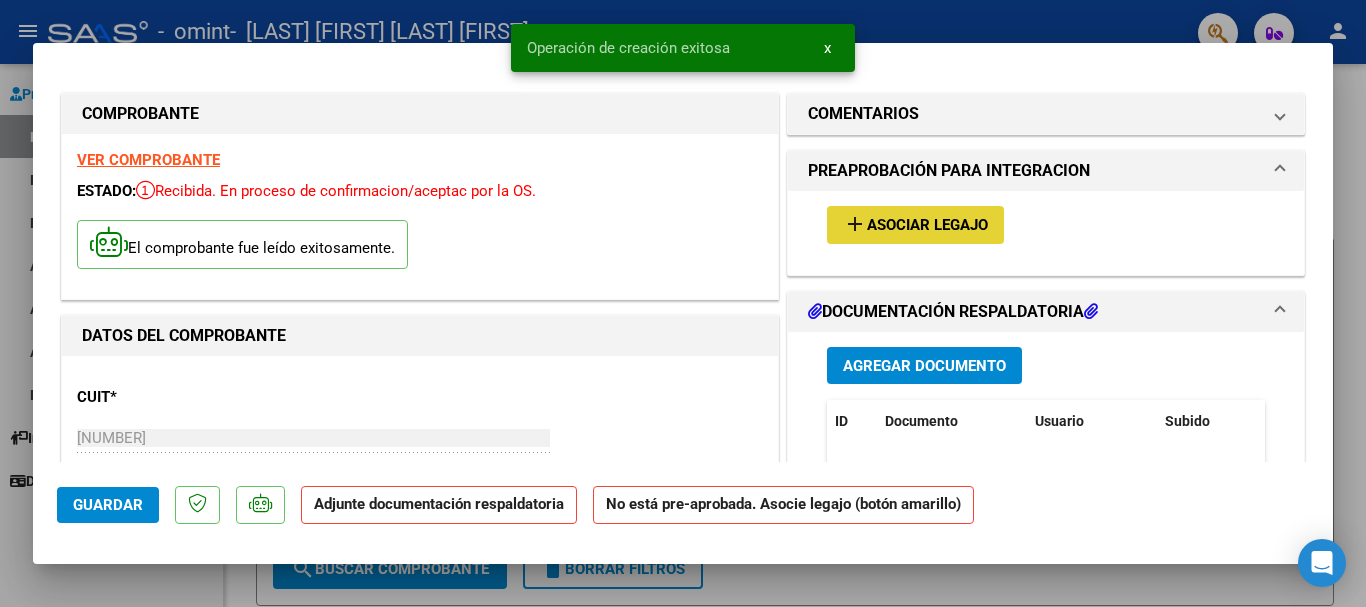 click on "Asociar Legajo" at bounding box center (927, 226) 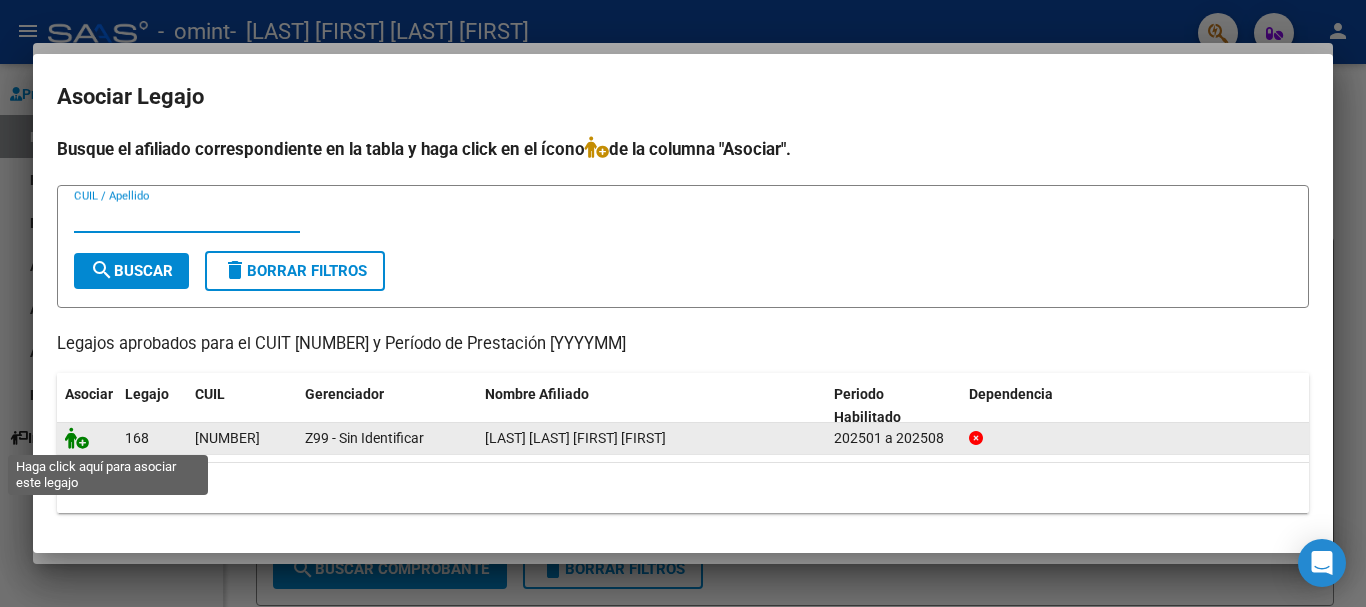 click 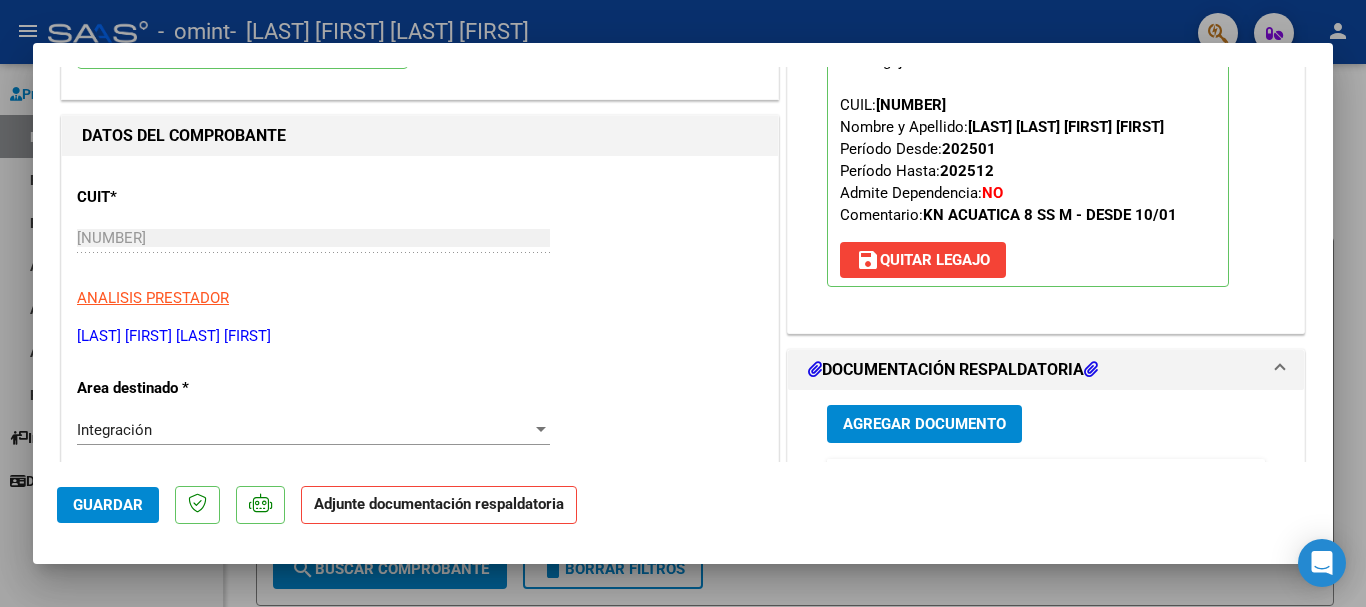 scroll, scrollTop: 300, scrollLeft: 0, axis: vertical 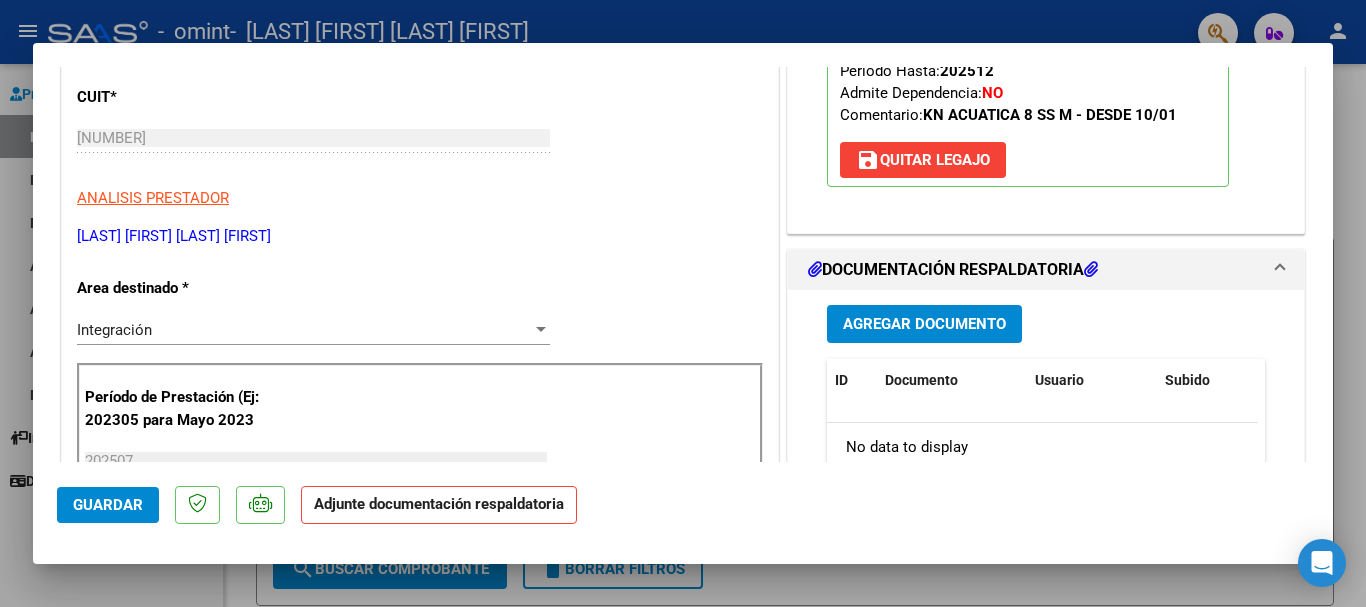 click on "Agregar Documento" at bounding box center (924, 325) 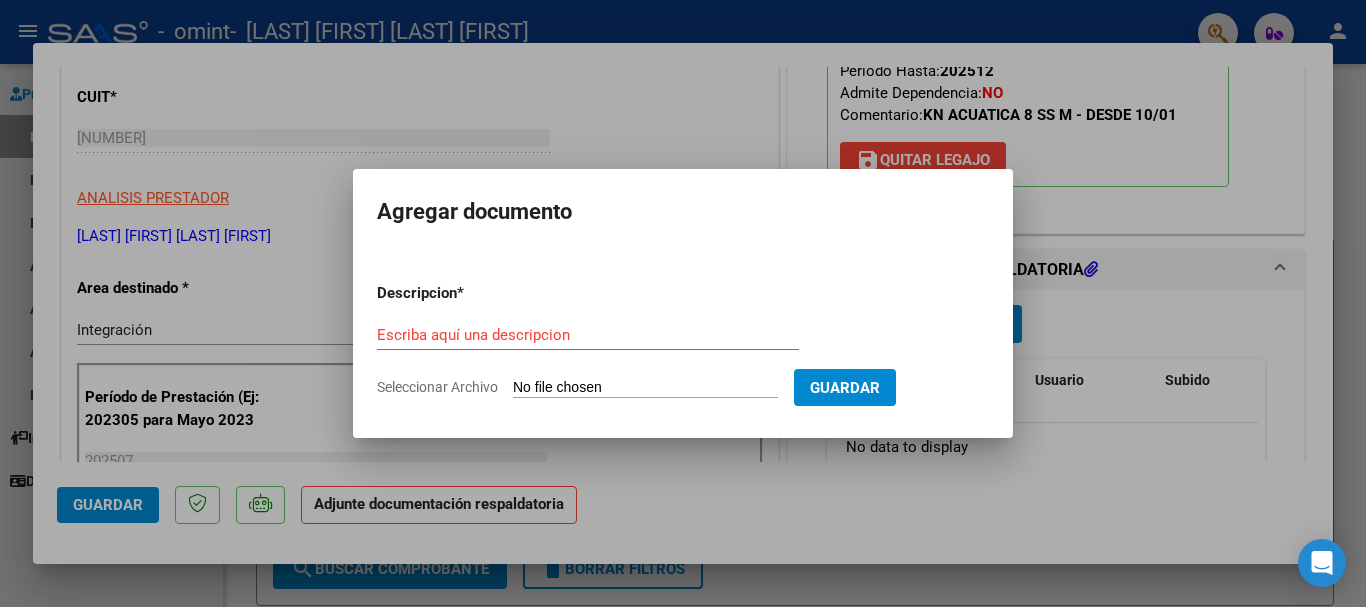 click on "Seleccionar Archivo" at bounding box center (645, 388) 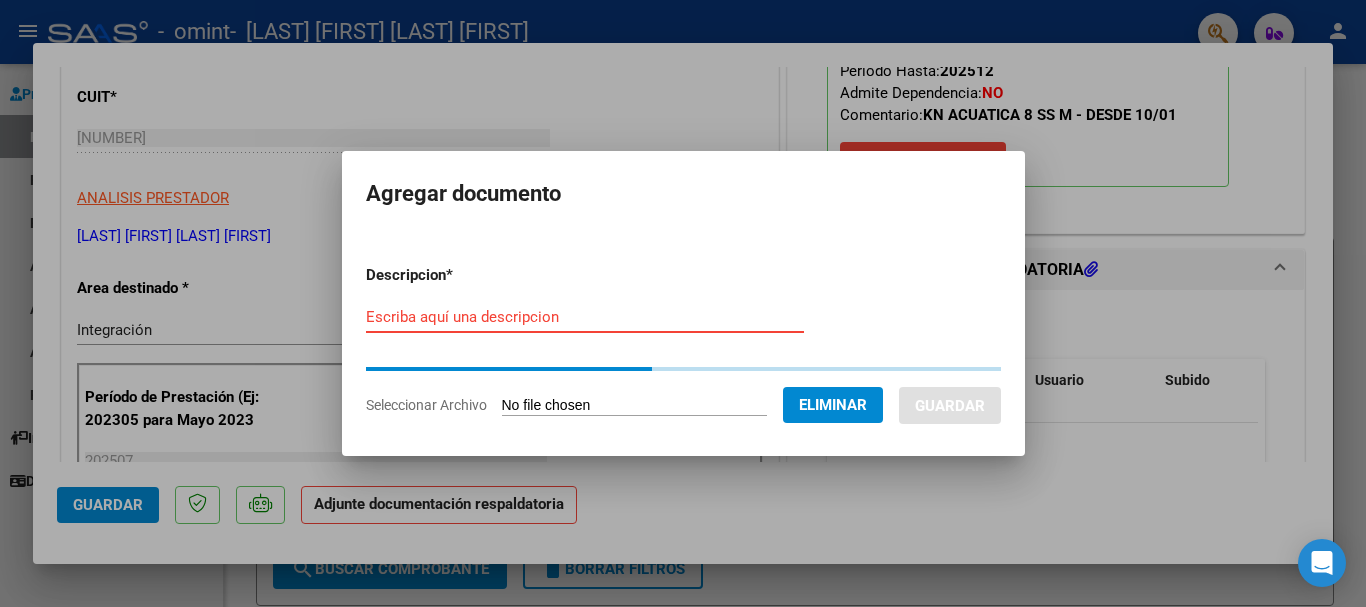 click on "Escriba aquí una descripcion" at bounding box center [585, 317] 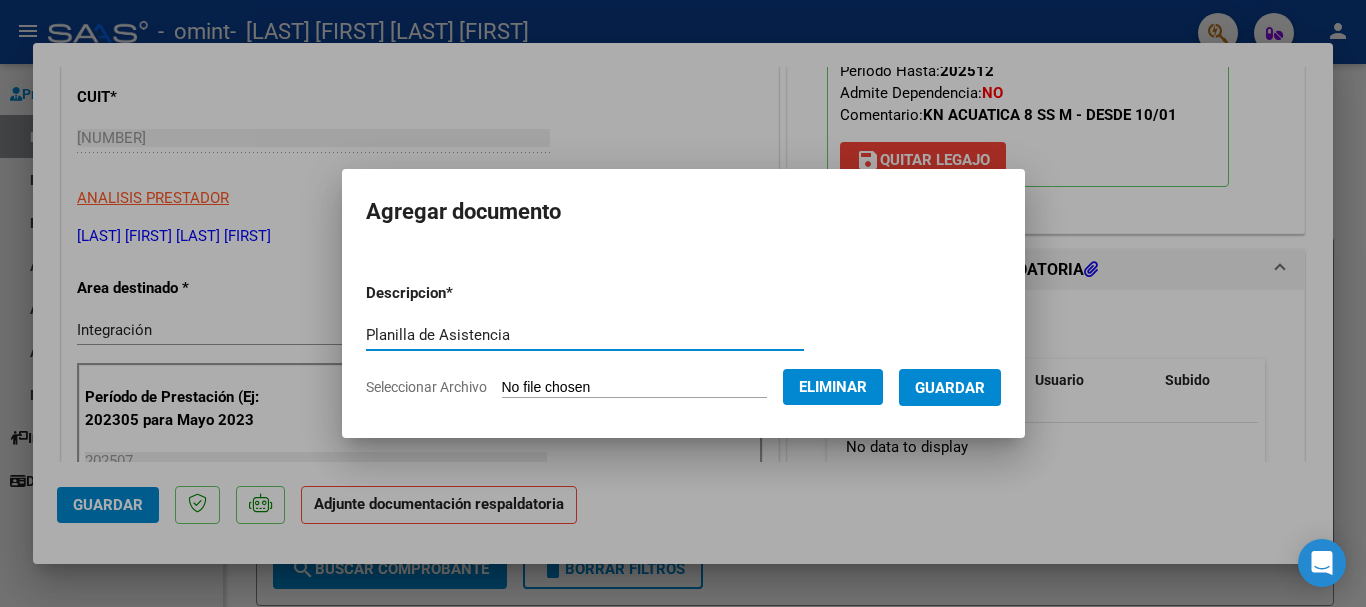 type on "Planilla de Asistencia" 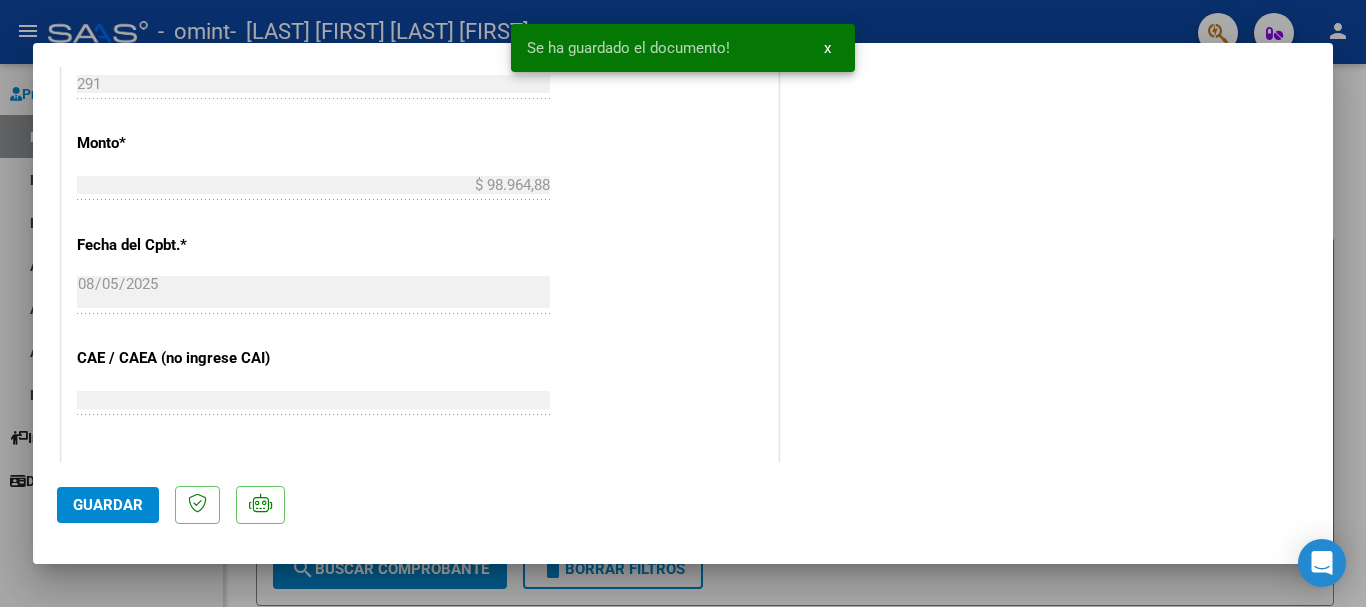 scroll, scrollTop: 1100, scrollLeft: 0, axis: vertical 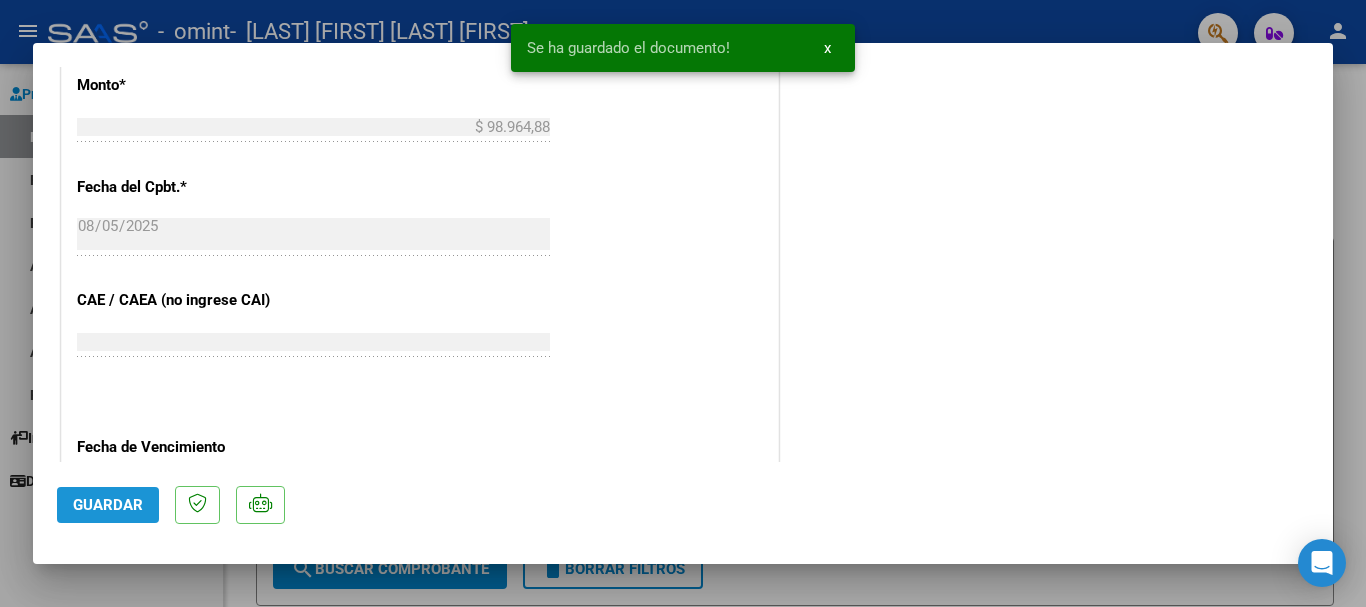 click on "Guardar" 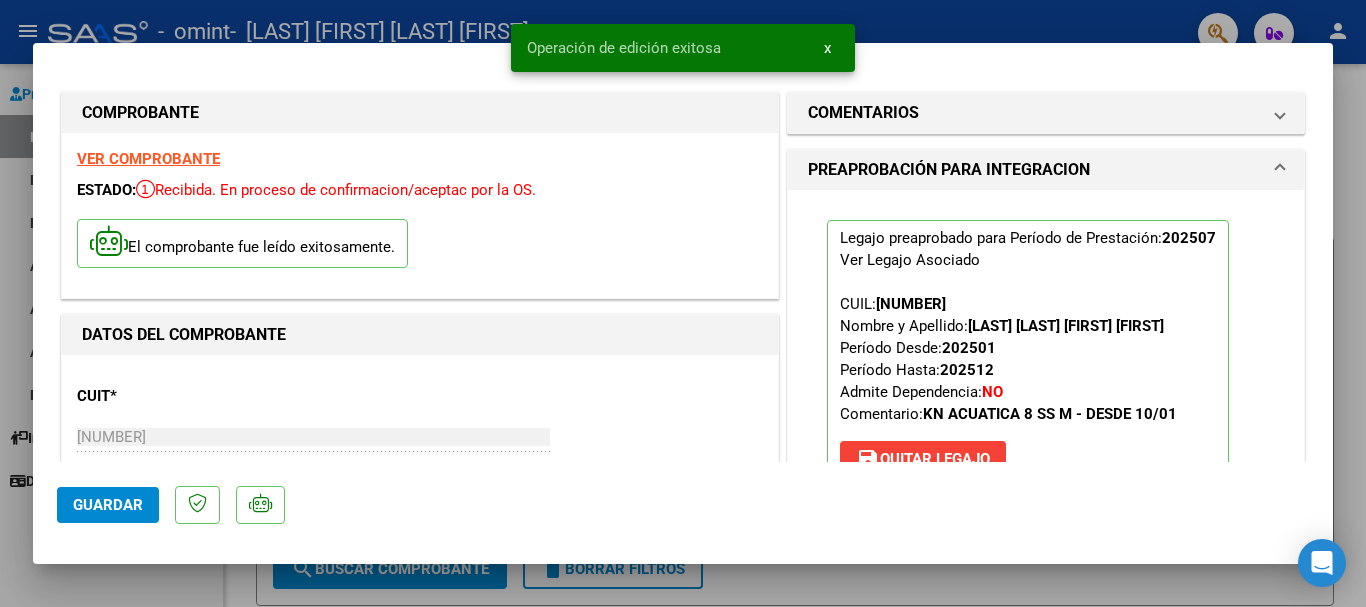 scroll, scrollTop: 0, scrollLeft: 0, axis: both 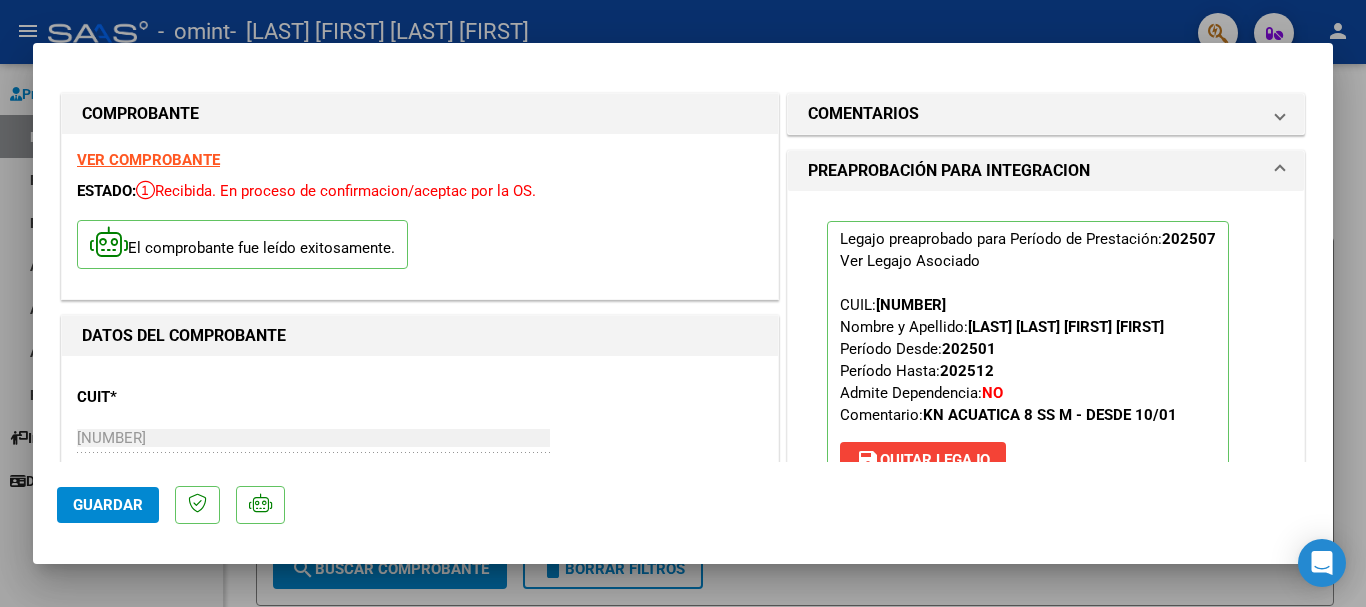 click at bounding box center [683, 303] 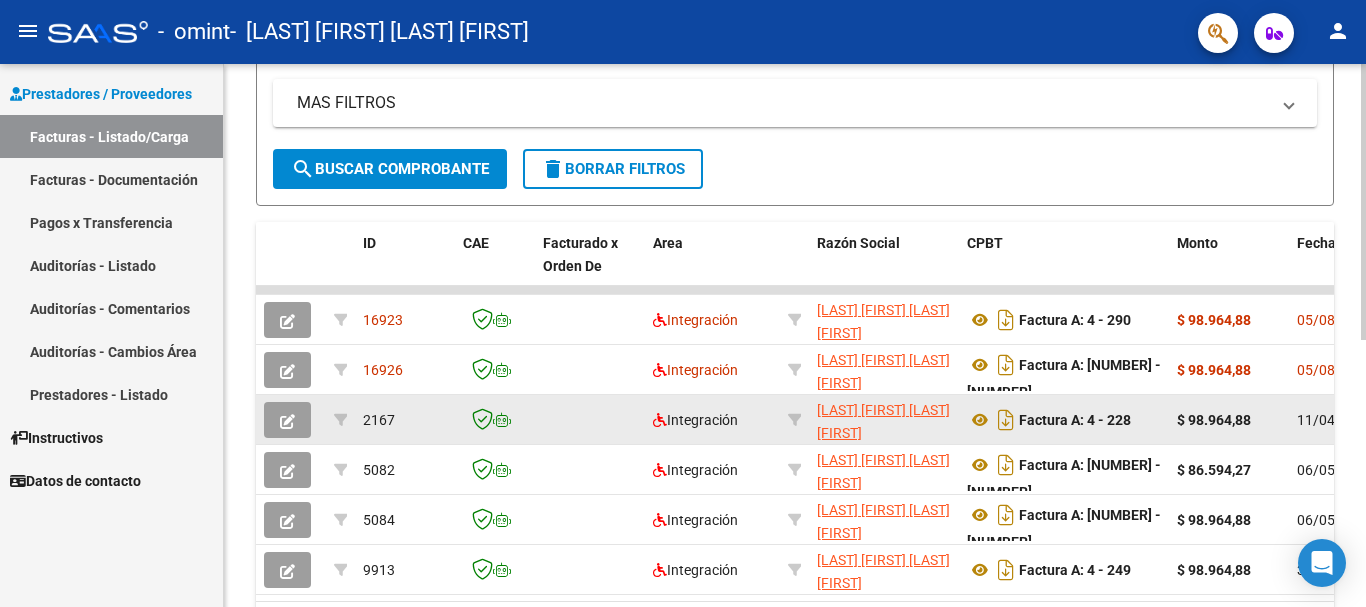scroll, scrollTop: 0, scrollLeft: 0, axis: both 